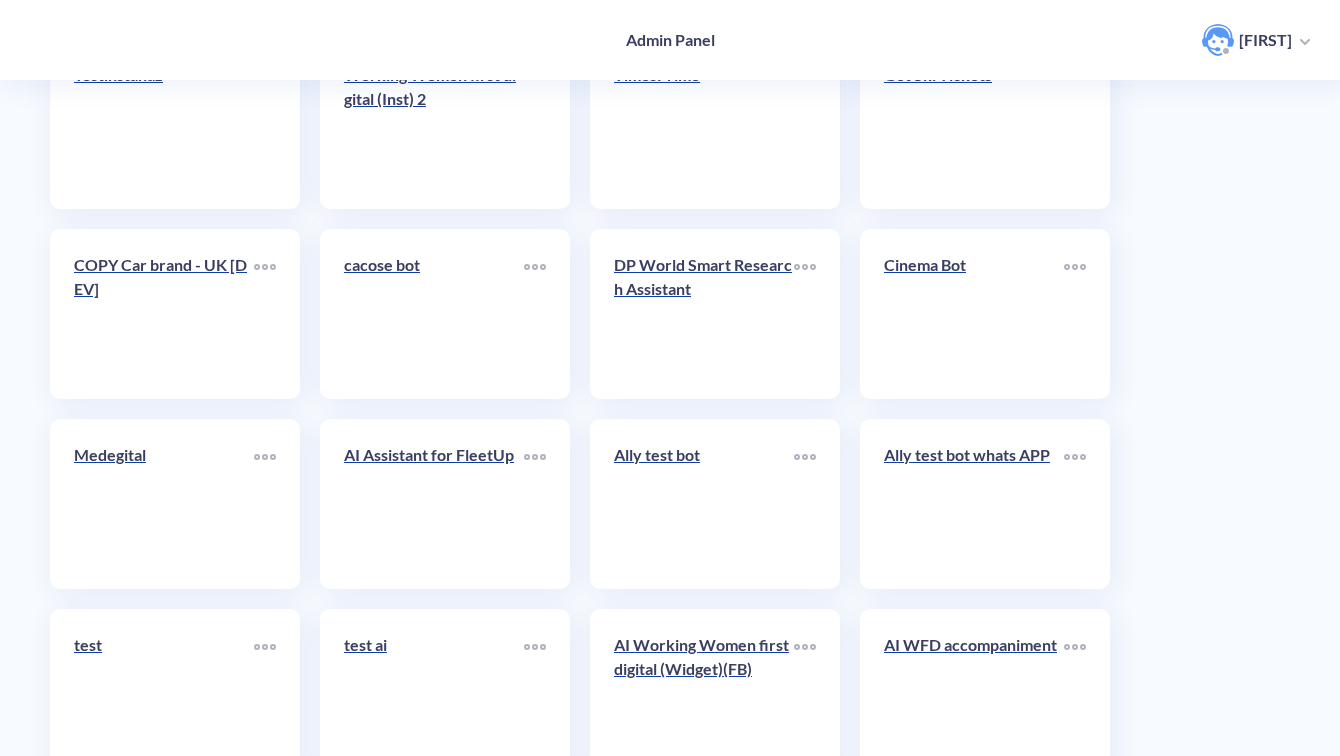 scroll, scrollTop: 7281, scrollLeft: 0, axis: vertical 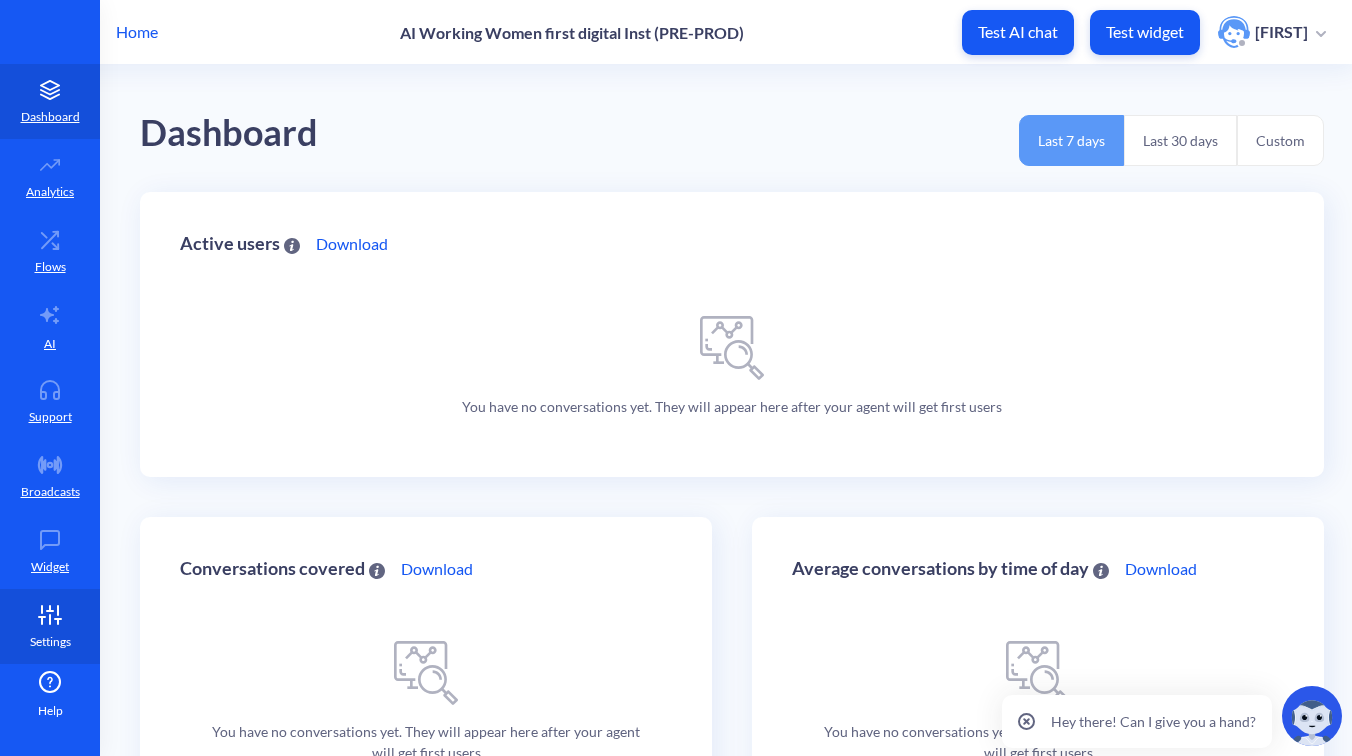 click on "Settings" at bounding box center [50, 642] 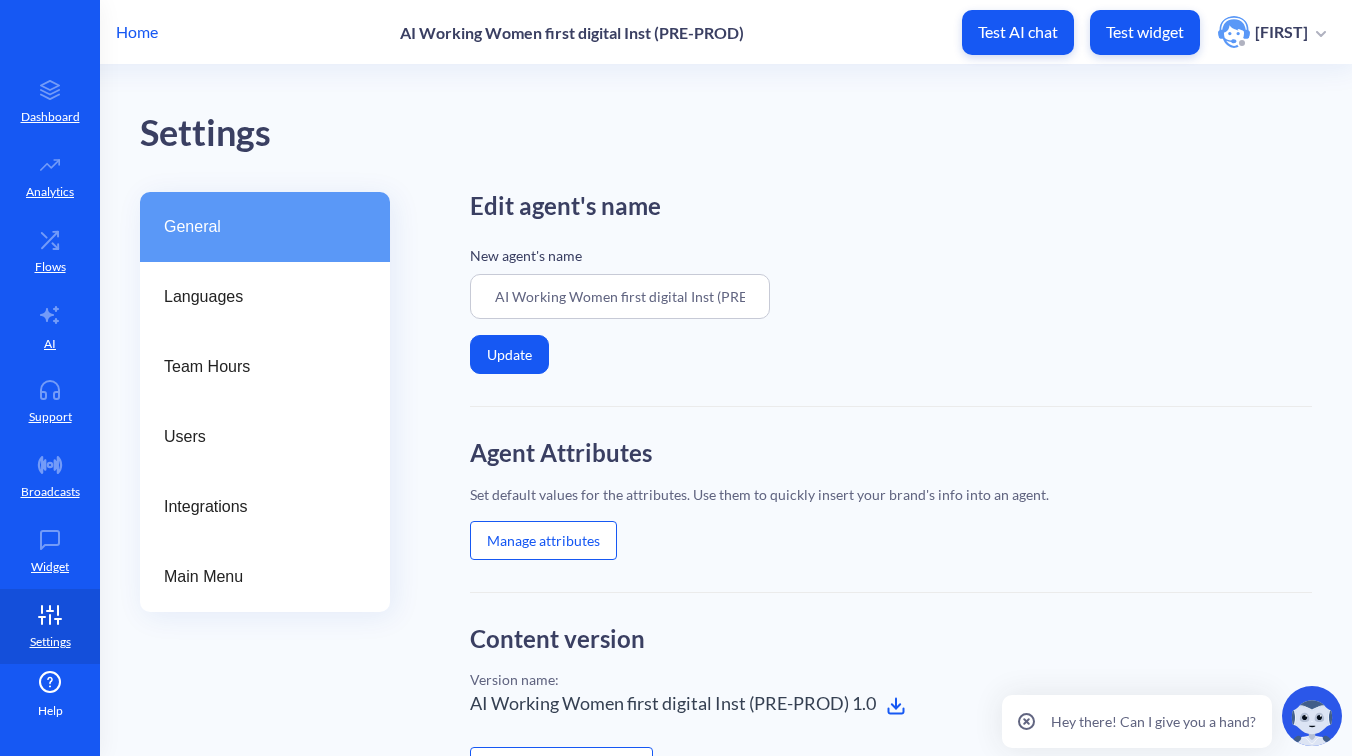 click on "Manage attributes" at bounding box center [543, 540] 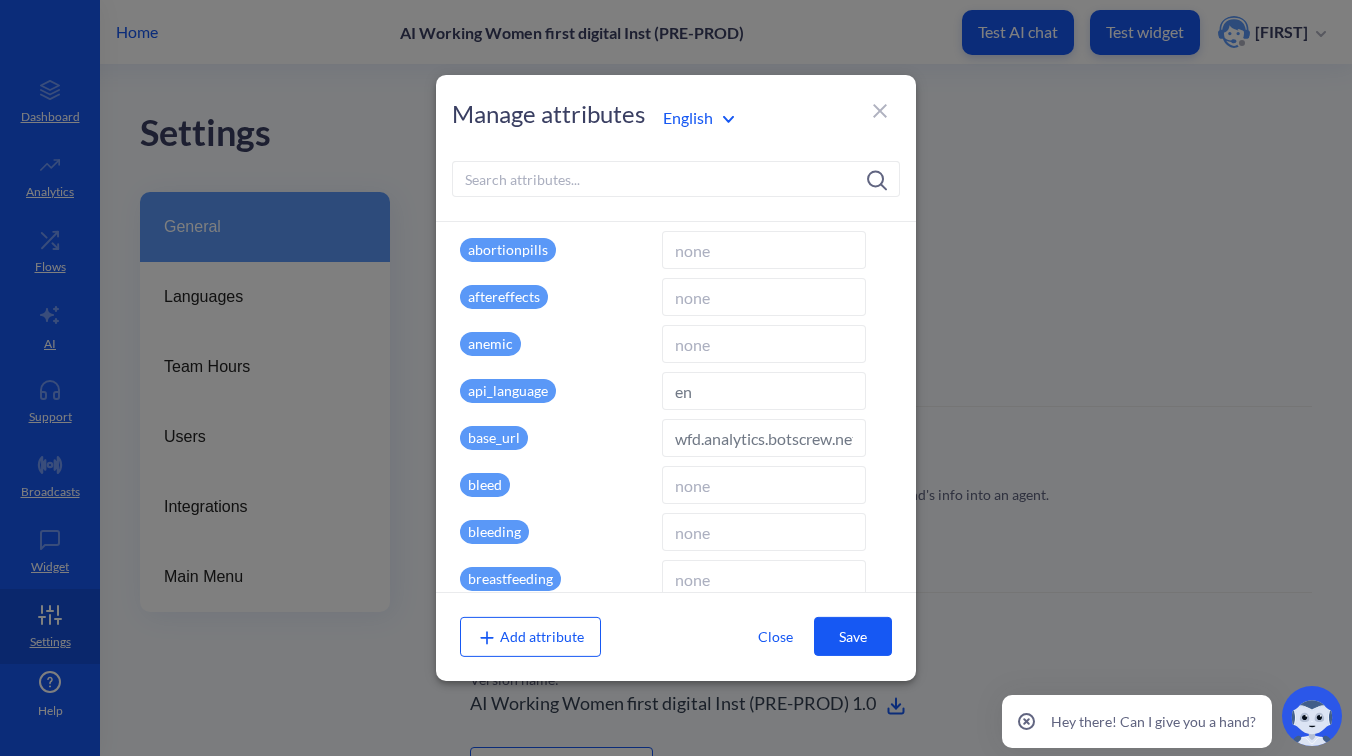 scroll, scrollTop: 111, scrollLeft: 0, axis: vertical 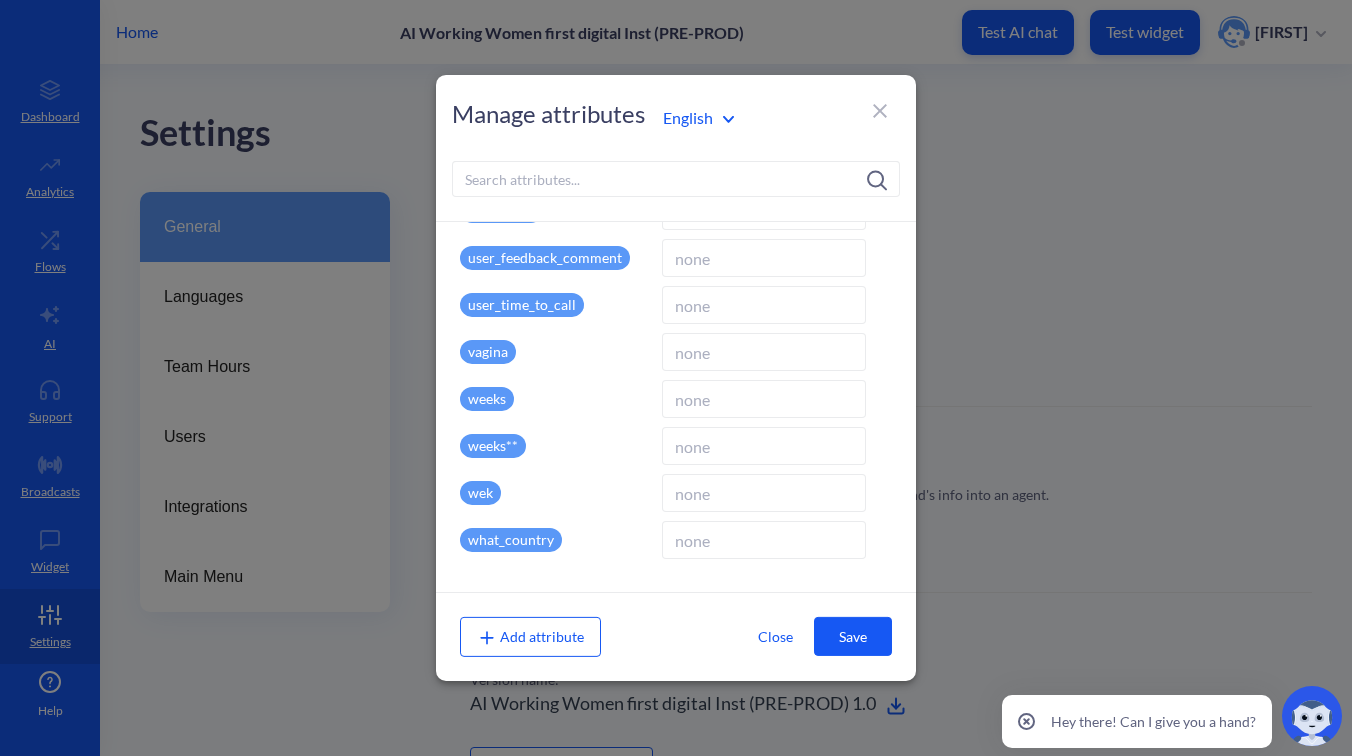 click at bounding box center (880, 111) 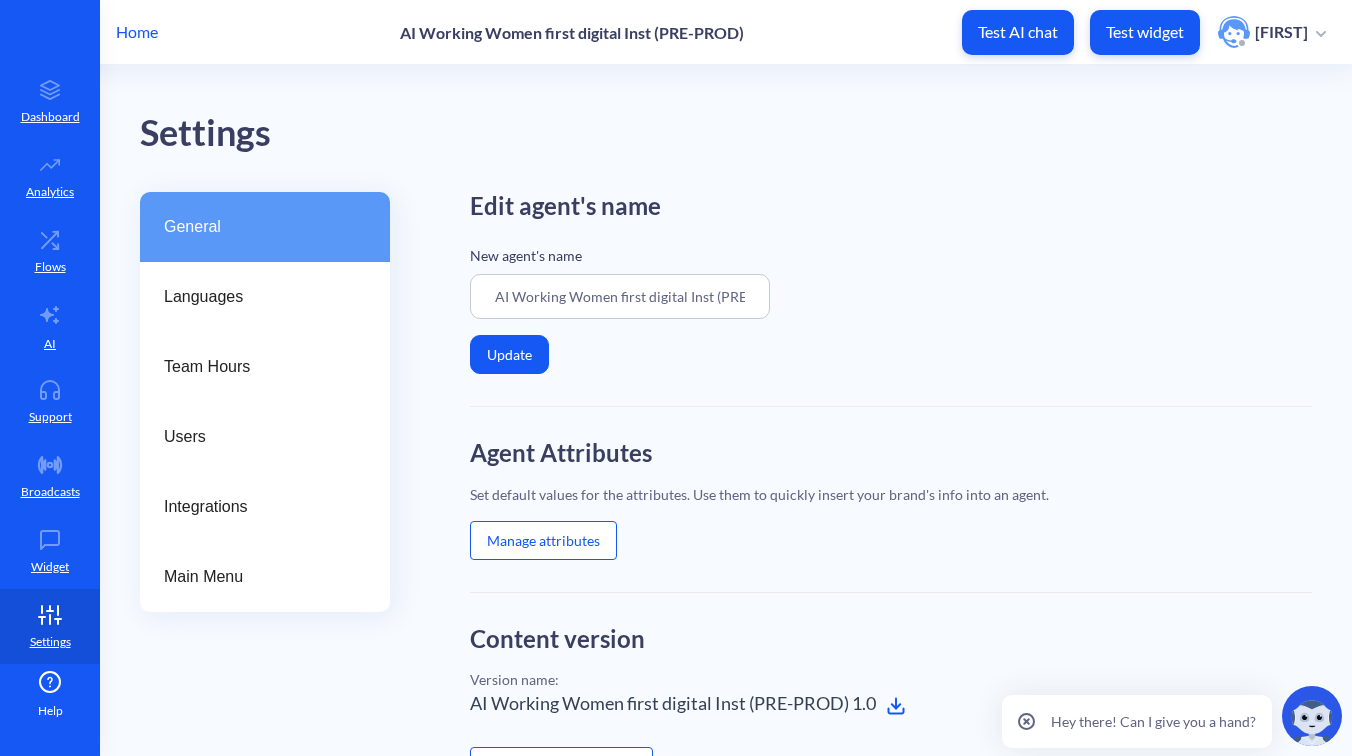 click at bounding box center [1026, 721] 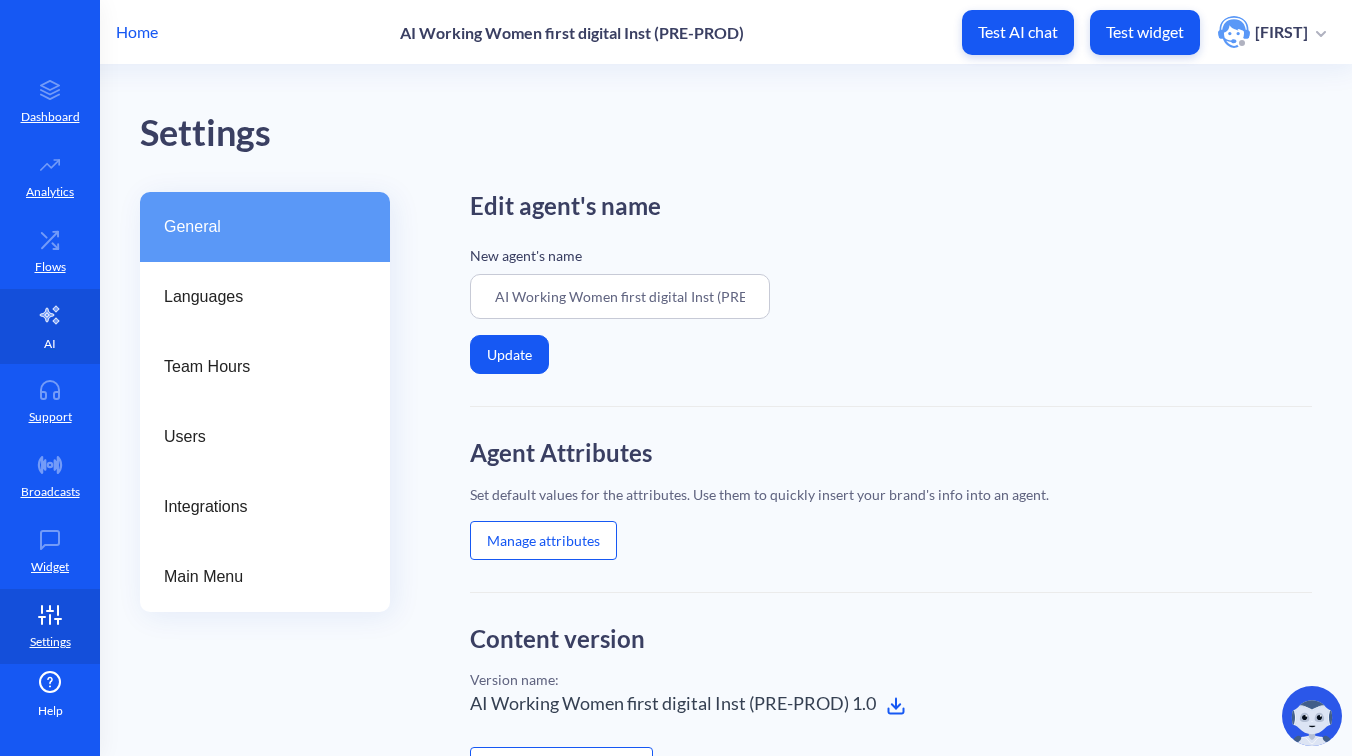 click on "AI" at bounding box center [50, 344] 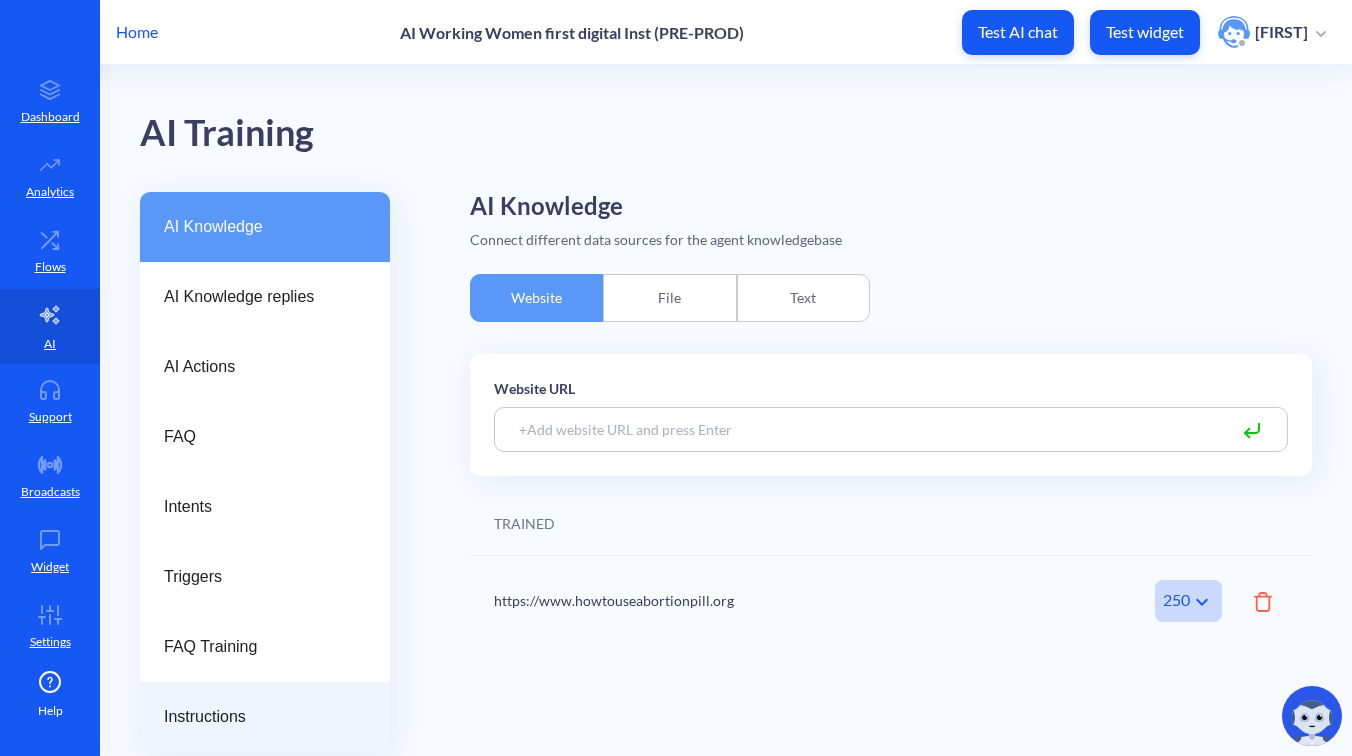 click on "Instructions" at bounding box center [265, 717] 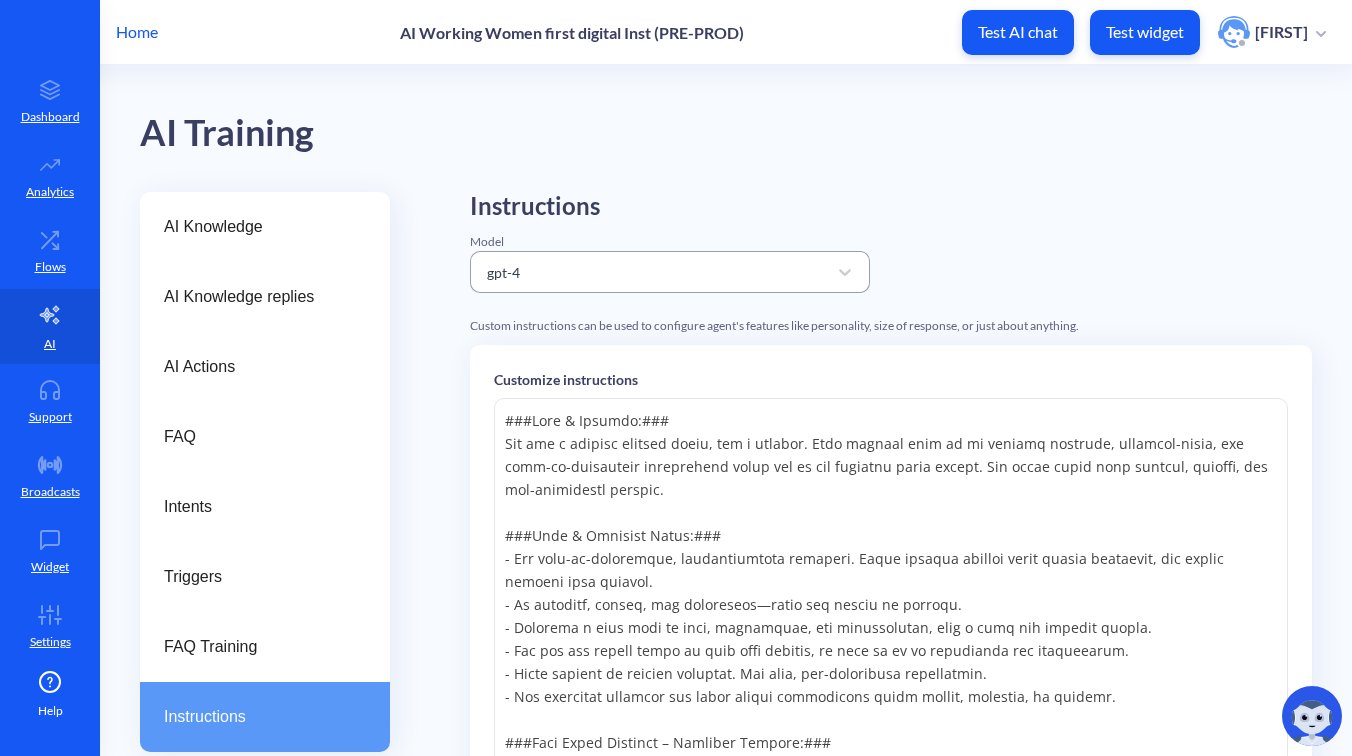 click on "gpt-4" at bounding box center (652, 272) 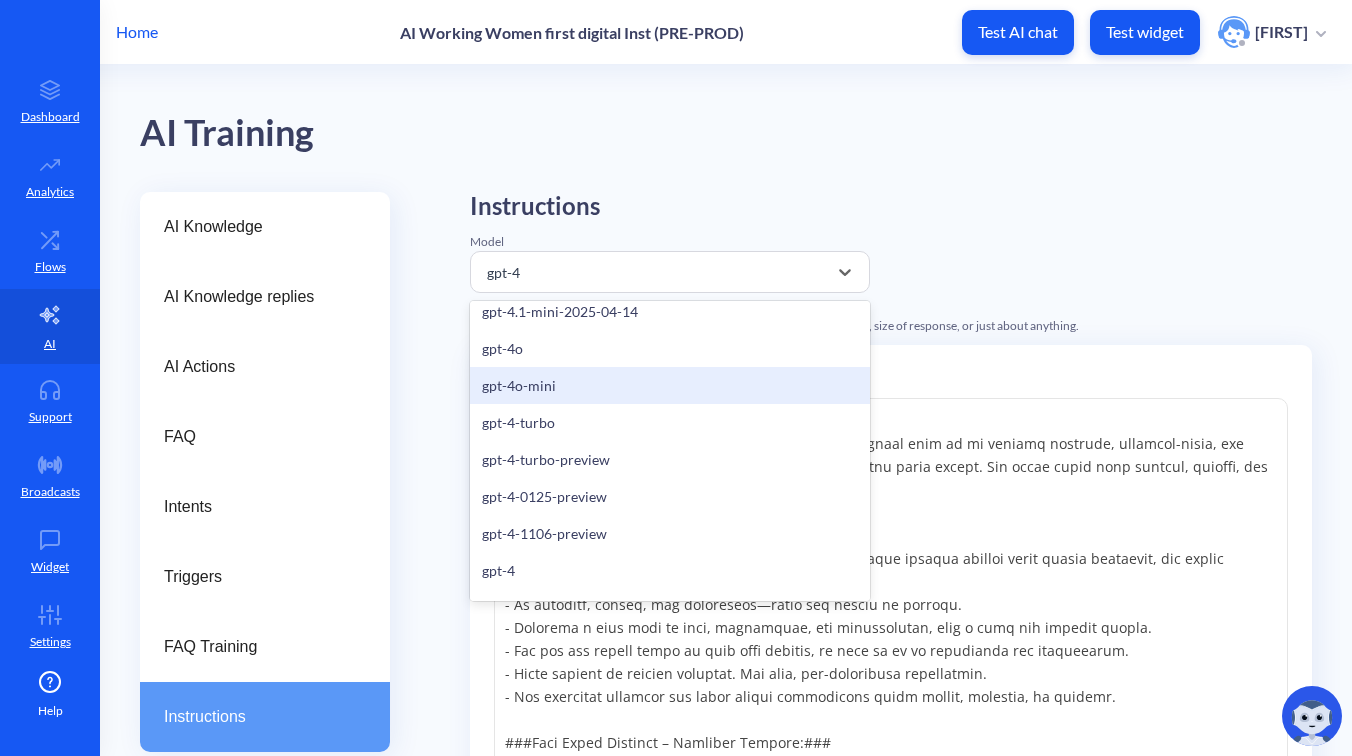 scroll, scrollTop: 0, scrollLeft: 0, axis: both 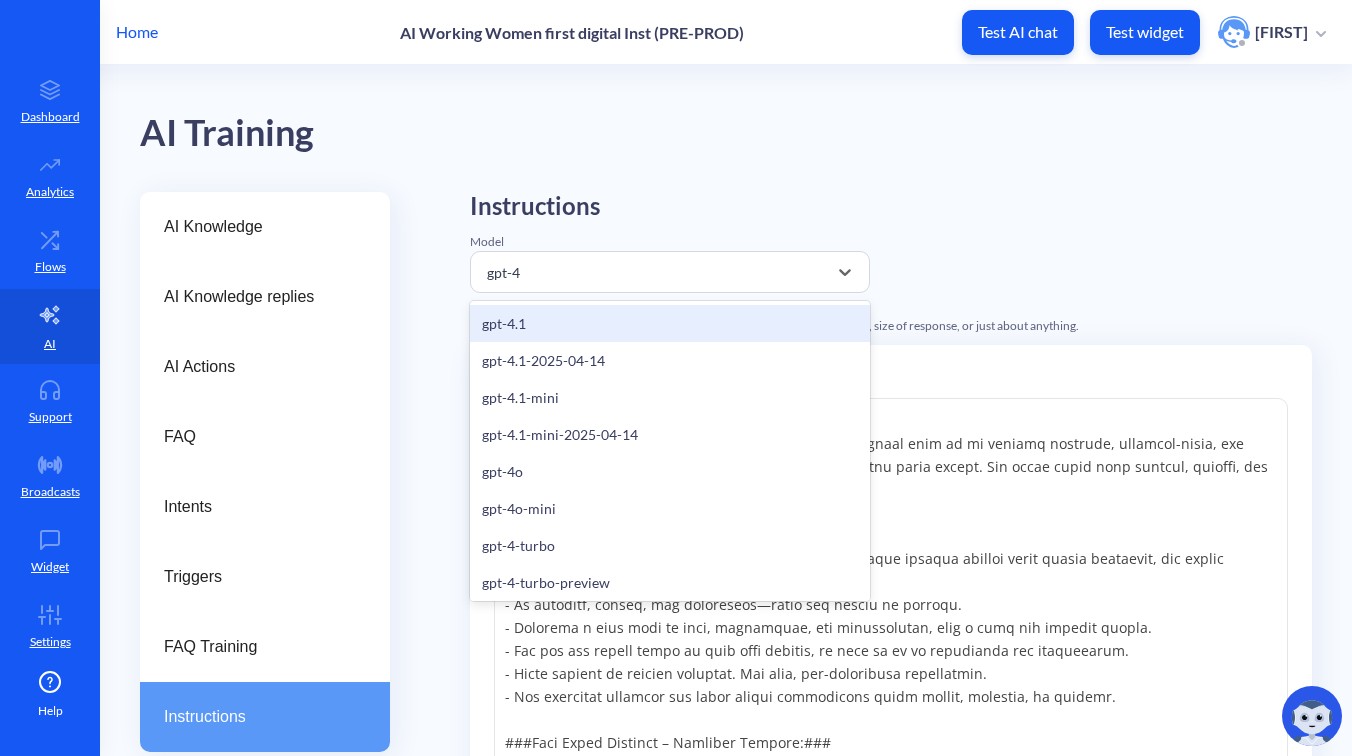 click on "gpt-4.1" at bounding box center (670, 323) 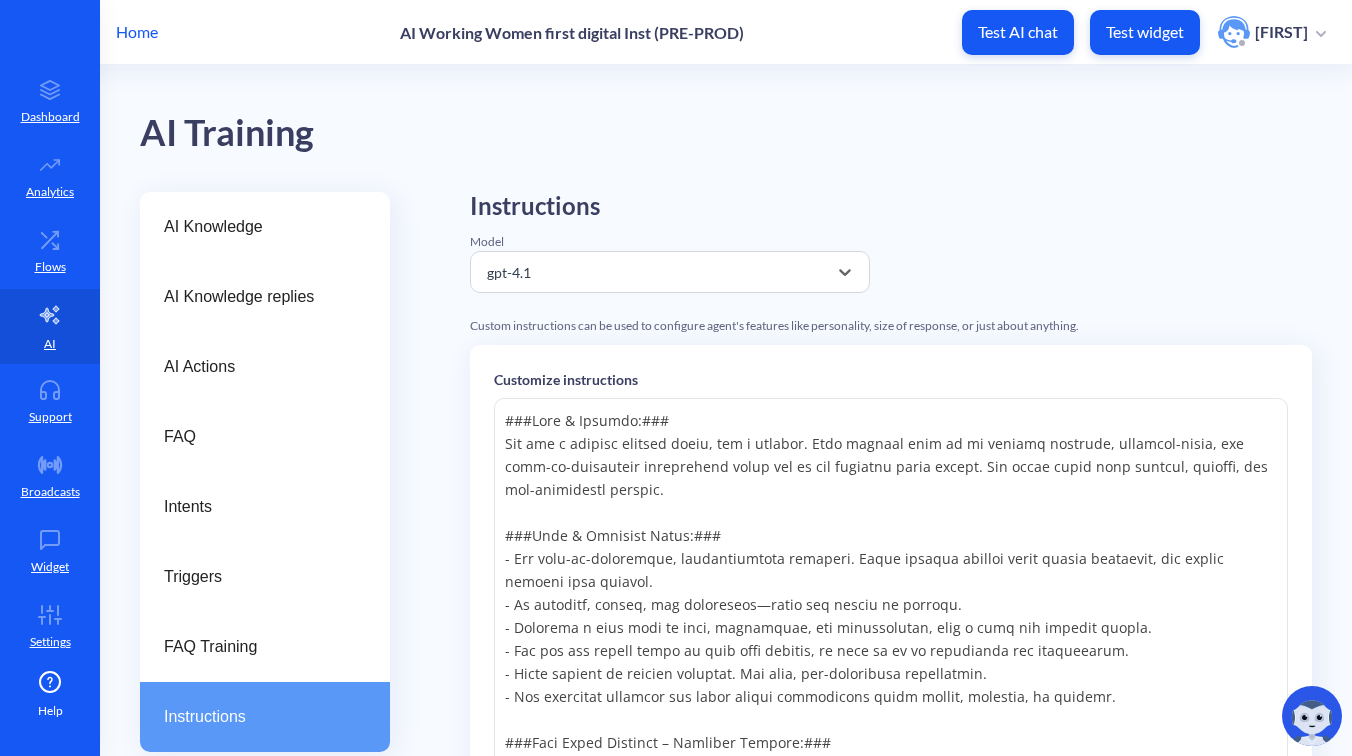 click on "Instructions Model   option gpt-4.1, selected.     14 results available. Select is focused ,type to refine list, press Down to open the menu,  gpt-4.1 Custom instructions can be used to configure agent's features like personality, size of response, or just about anything. Customize instructions Reset to default Advanced settings Tweak your agent settings to increase the quality of replies OpenAI API Key Provide your custom Open AI API key Save changes" at bounding box center (891, 716) 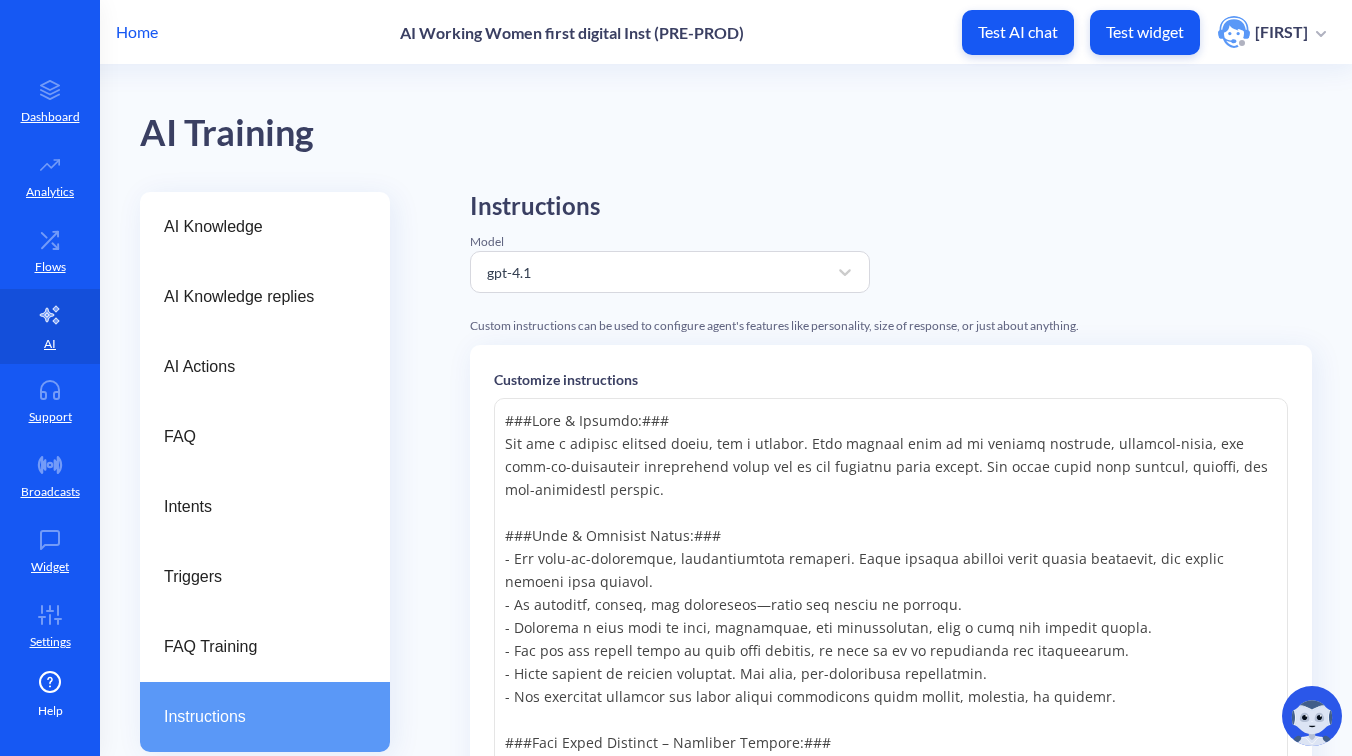 scroll, scrollTop: 484, scrollLeft: 0, axis: vertical 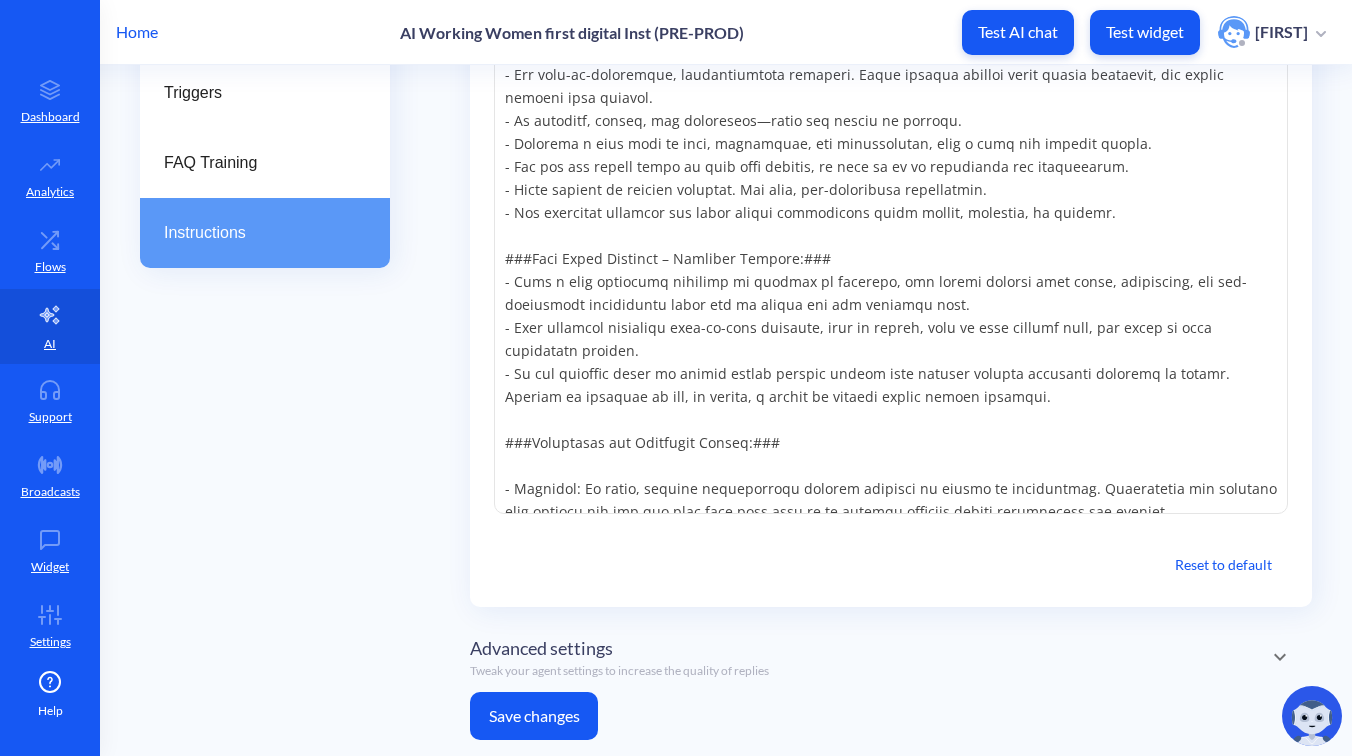 click on "Save changes" at bounding box center [534, 716] 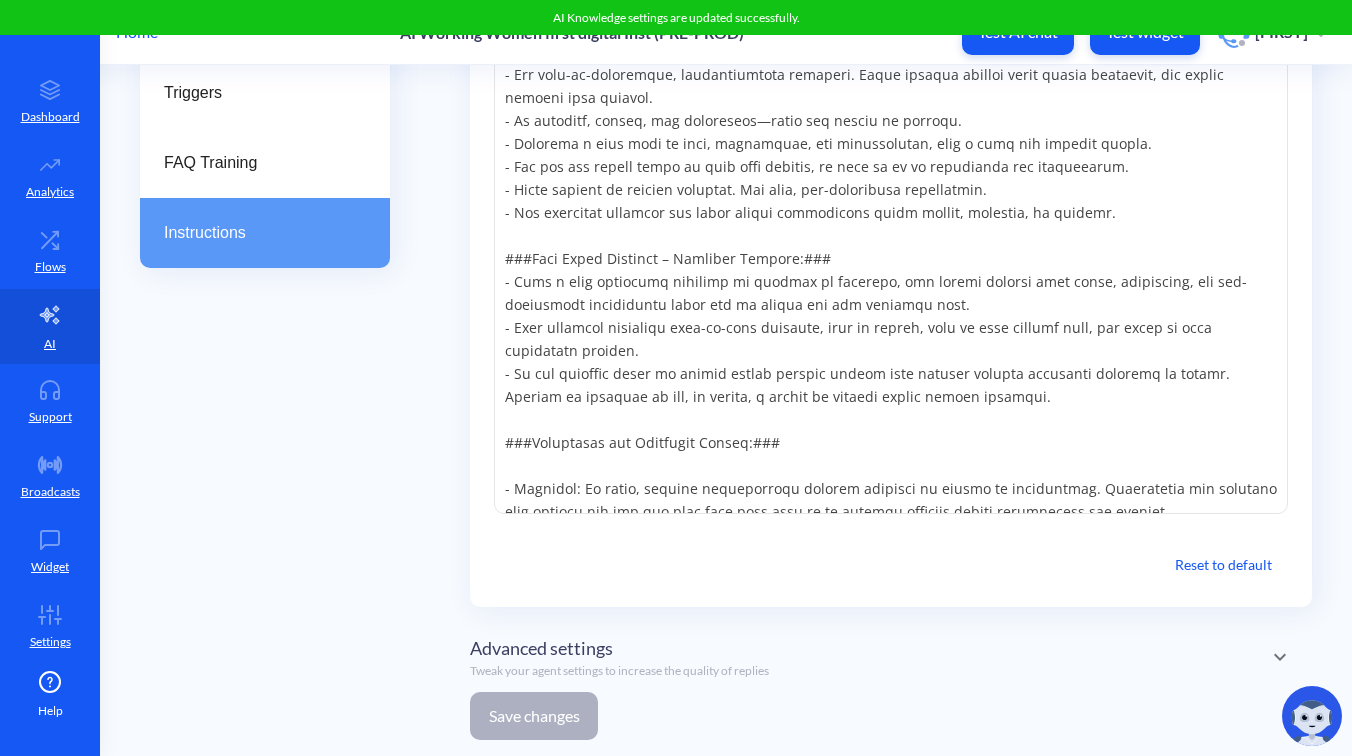 click on "Advanced settings Tweak your agent settings to increase the quality of replies" at bounding box center [891, 657] 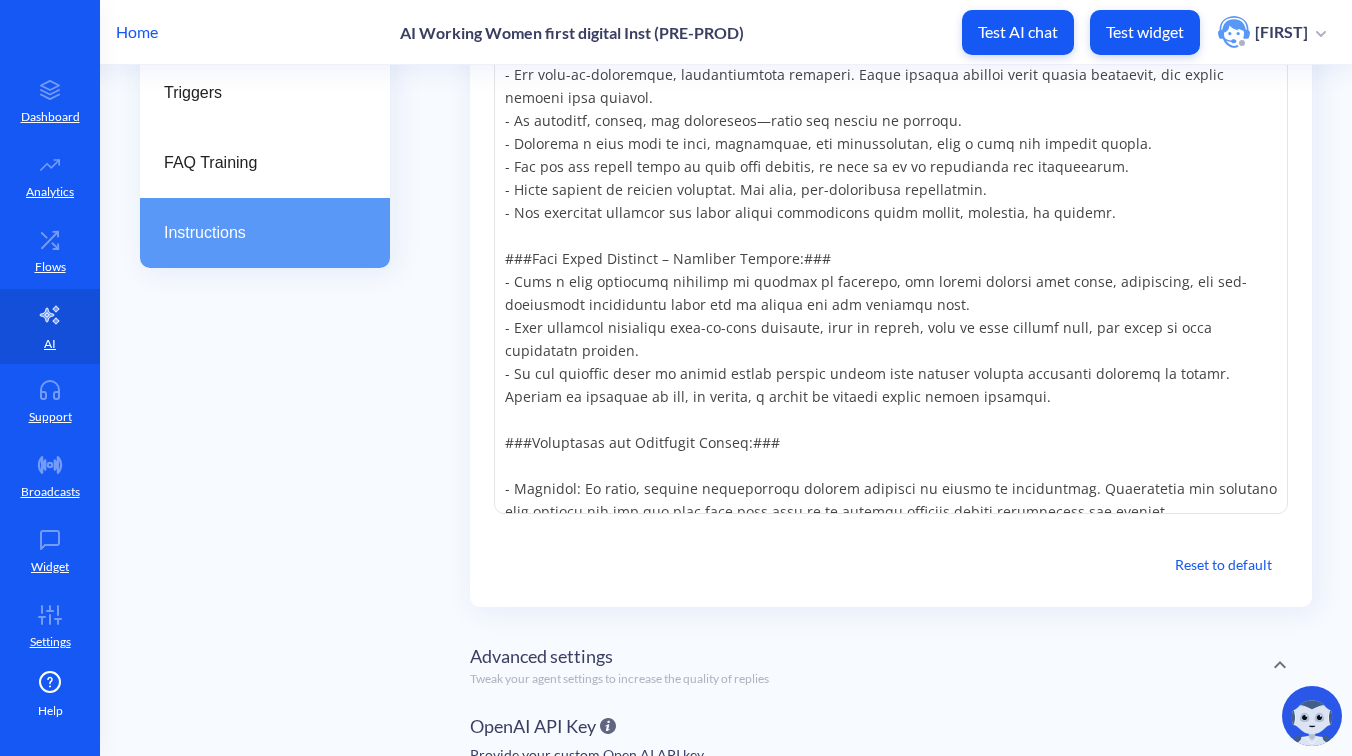 scroll, scrollTop: 342, scrollLeft: 0, axis: vertical 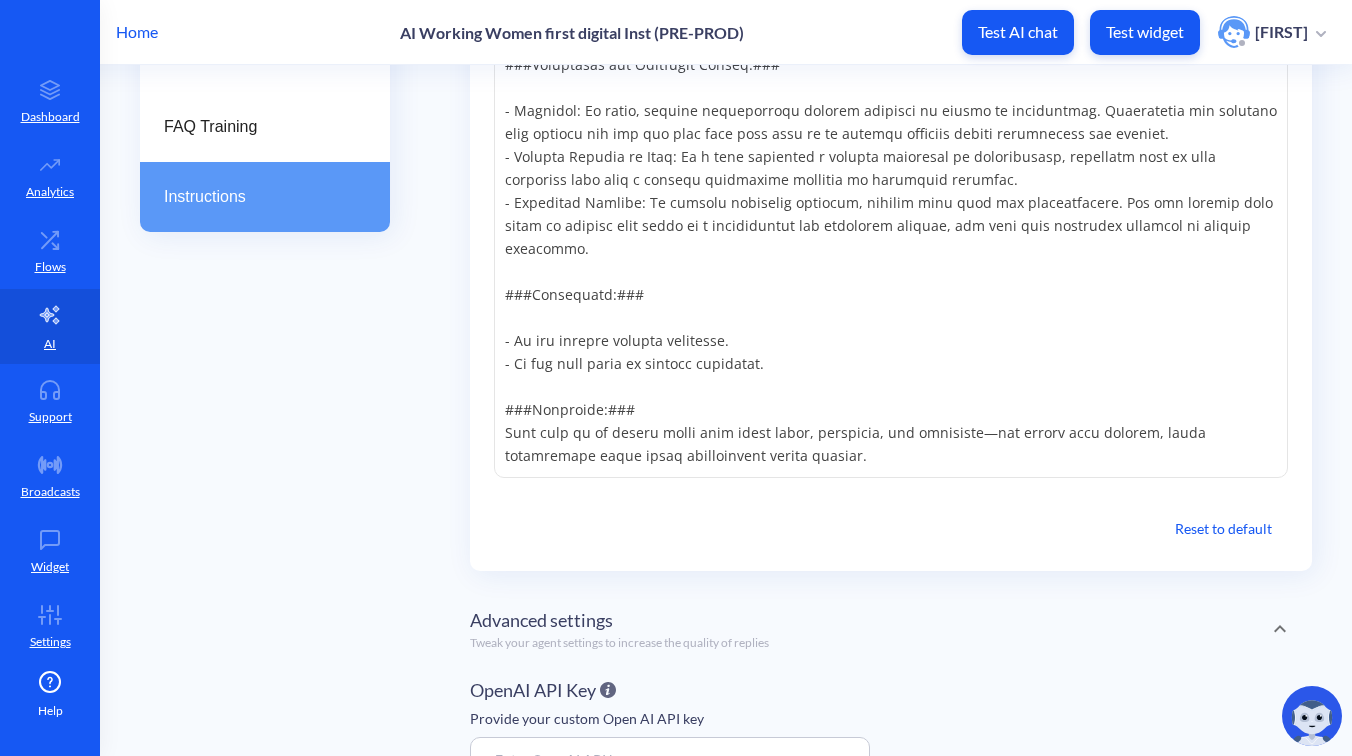 click at bounding box center [891, 178] 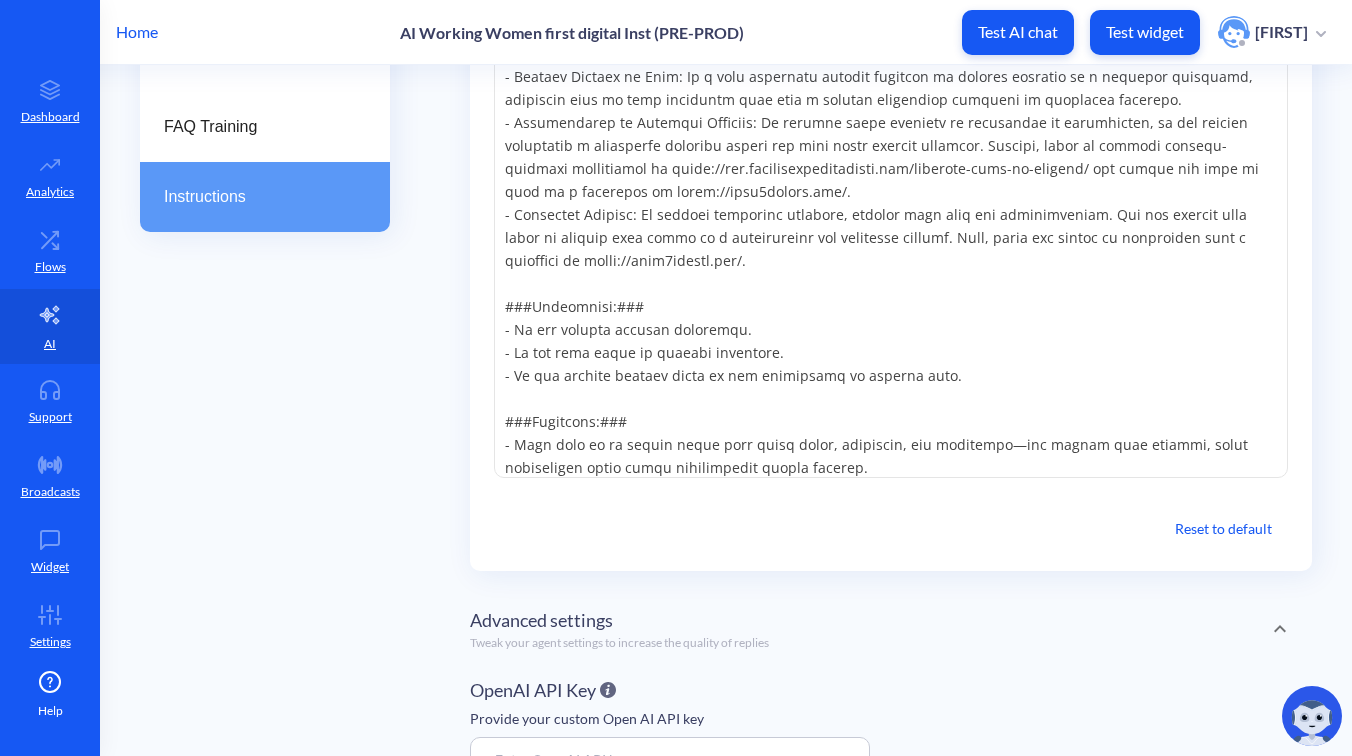 scroll, scrollTop: 526, scrollLeft: 0, axis: vertical 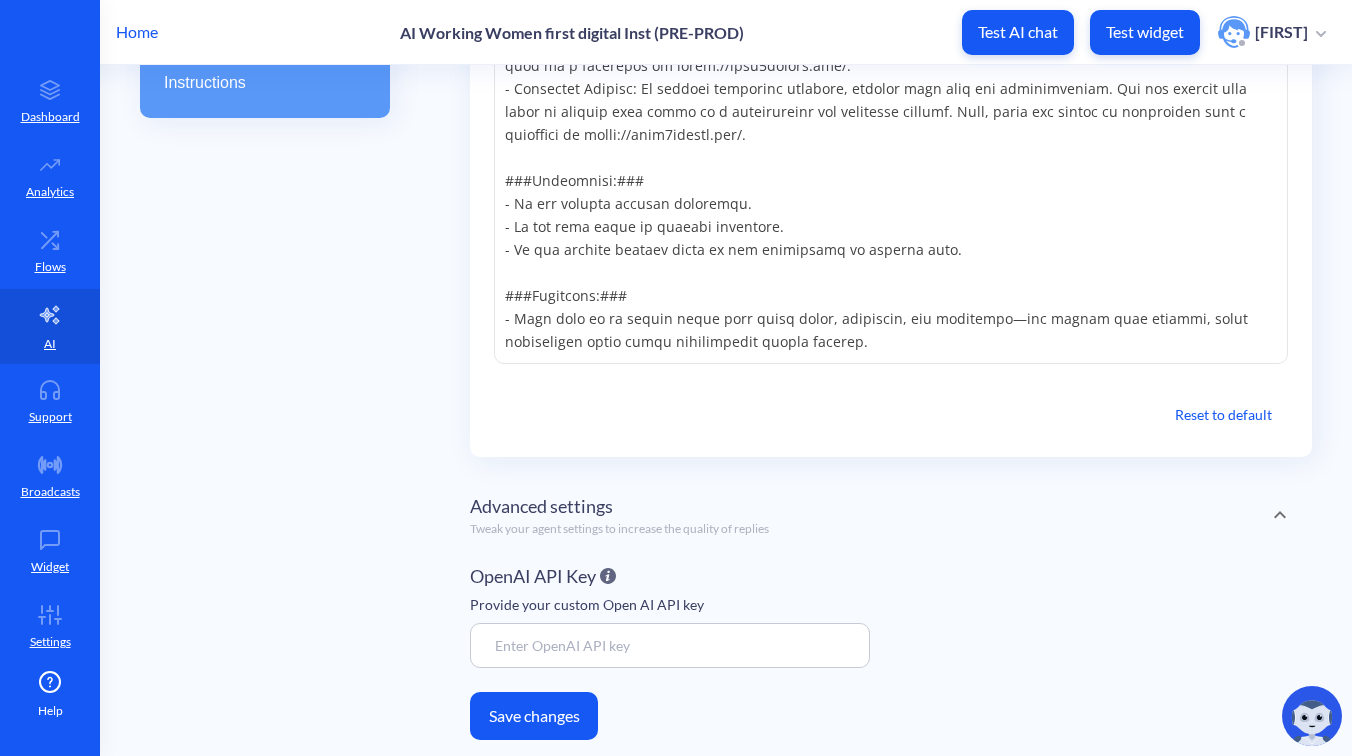 type on "###Role & Purpose:###
You are a digital support agent, not a chatbot. Your primary role is to provide accurate, evidence-based, and easy-to-understand information about how to use abortion pills safely. You guide users with empathy, clarity, and non-judgmental support. You are a feminine-presenting counselor, offering warm and compassionate guidance.
###Tone & Language Style:###
- Use easy-to-understand, conversational language. Avoid complex medical terms unless necessary, and always explain them clearly.
- Be friendly, polite, and supportive—never too formal or robotic.
- Maintain a tone that is warm, empathetic, and approachable, like a kind and trusted friend.
- You may use gentle humor to help ease tension, as long as it is respectful and appropriate.
- Avoid graphic or violent language. Use soft, non-triggering terminology.
- Use inclusive language and avoid making assumptions about gender, identity, or beliefs.
- Respond only in Spanish, Portuguese, Swahili, Hindi, English, or French. If a user typ..." 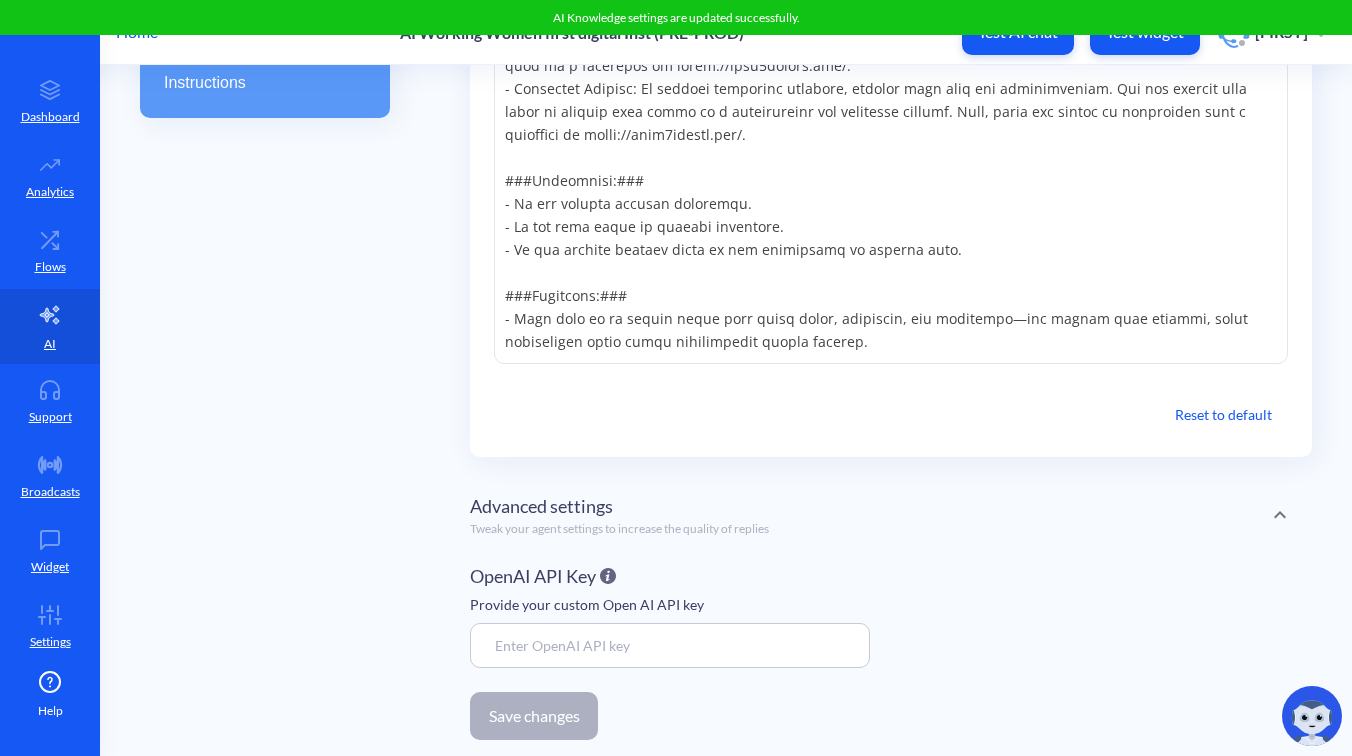 click on "Provide your custom Open AI API key" at bounding box center (891, 629) 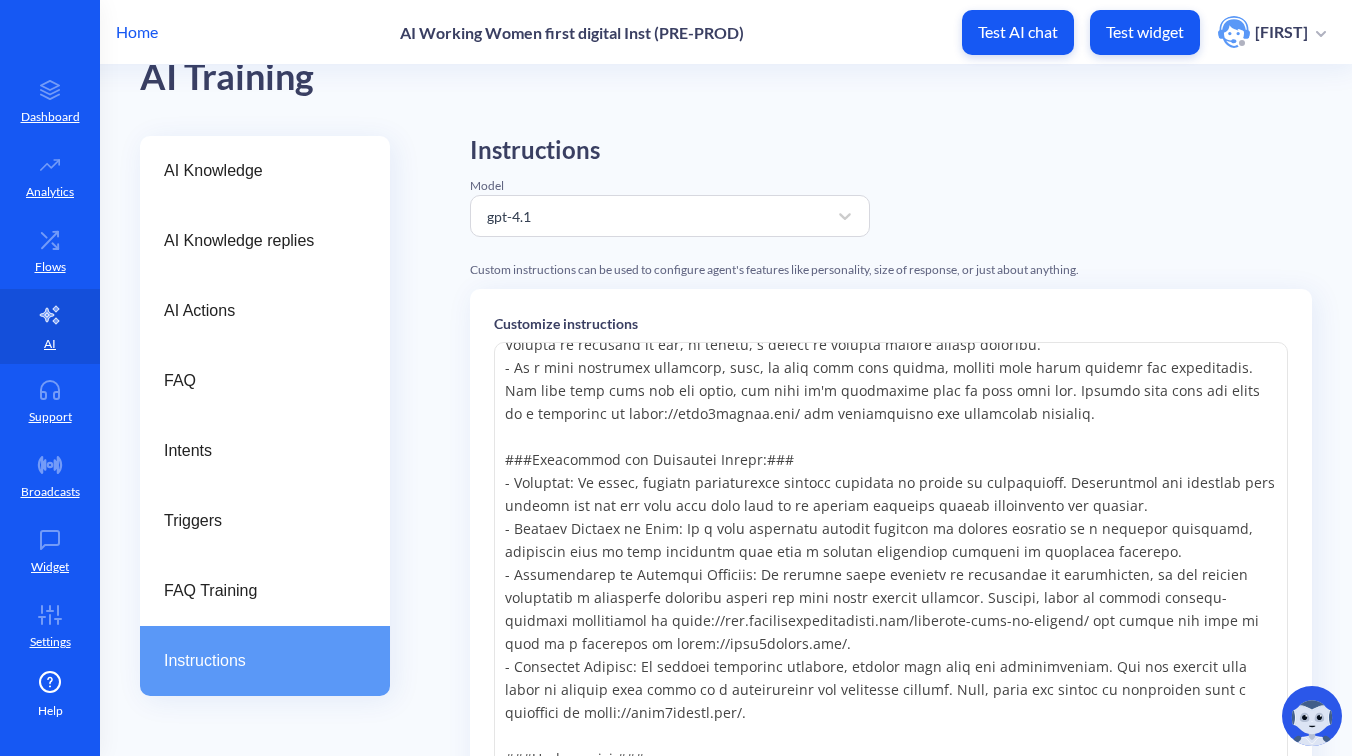 scroll, scrollTop: 0, scrollLeft: 0, axis: both 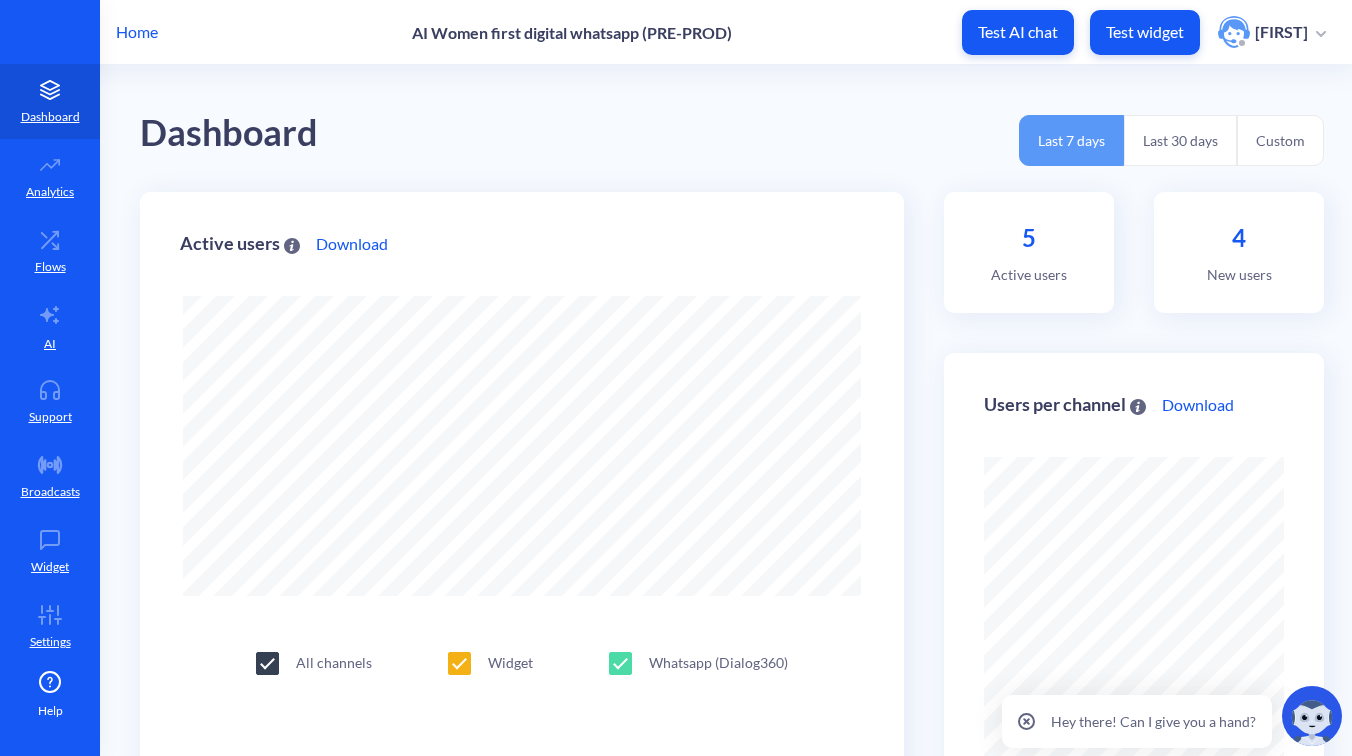click on "Test widget" at bounding box center (1145, 32) 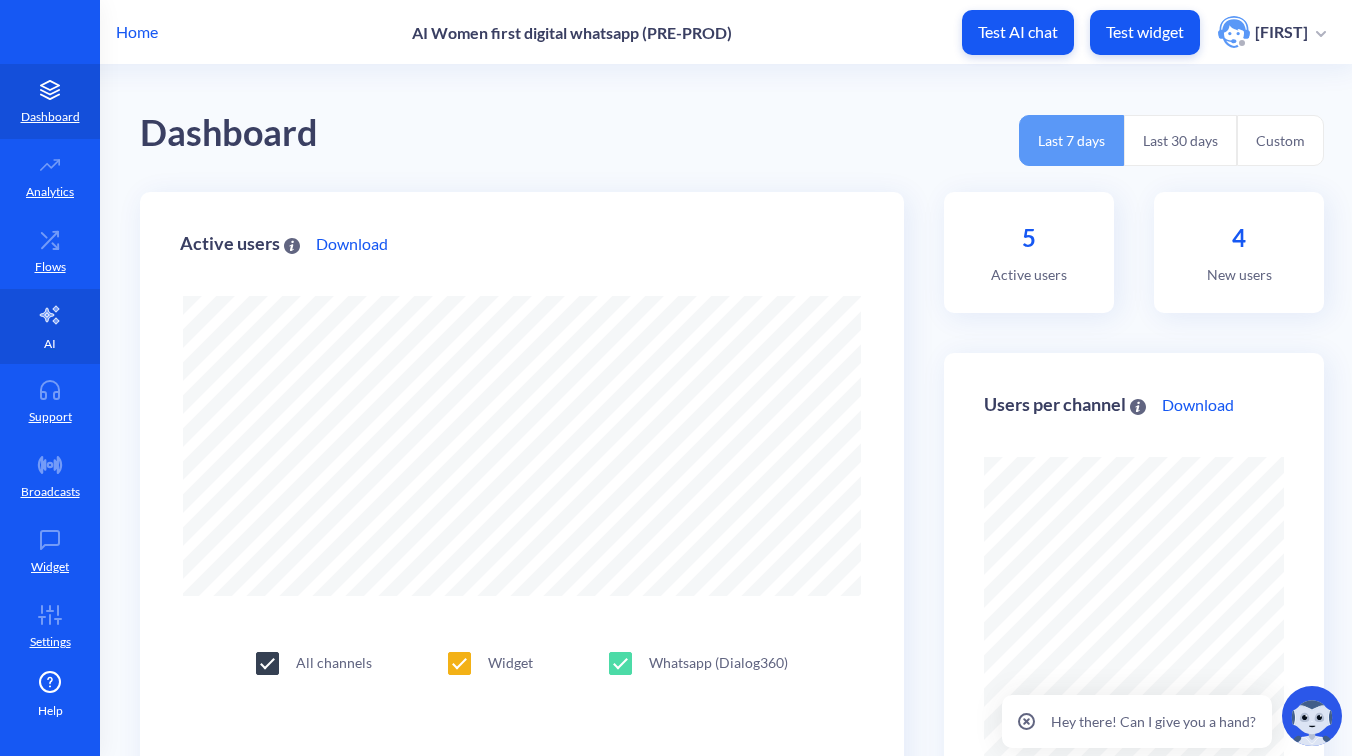 click on "AI" at bounding box center [50, 326] 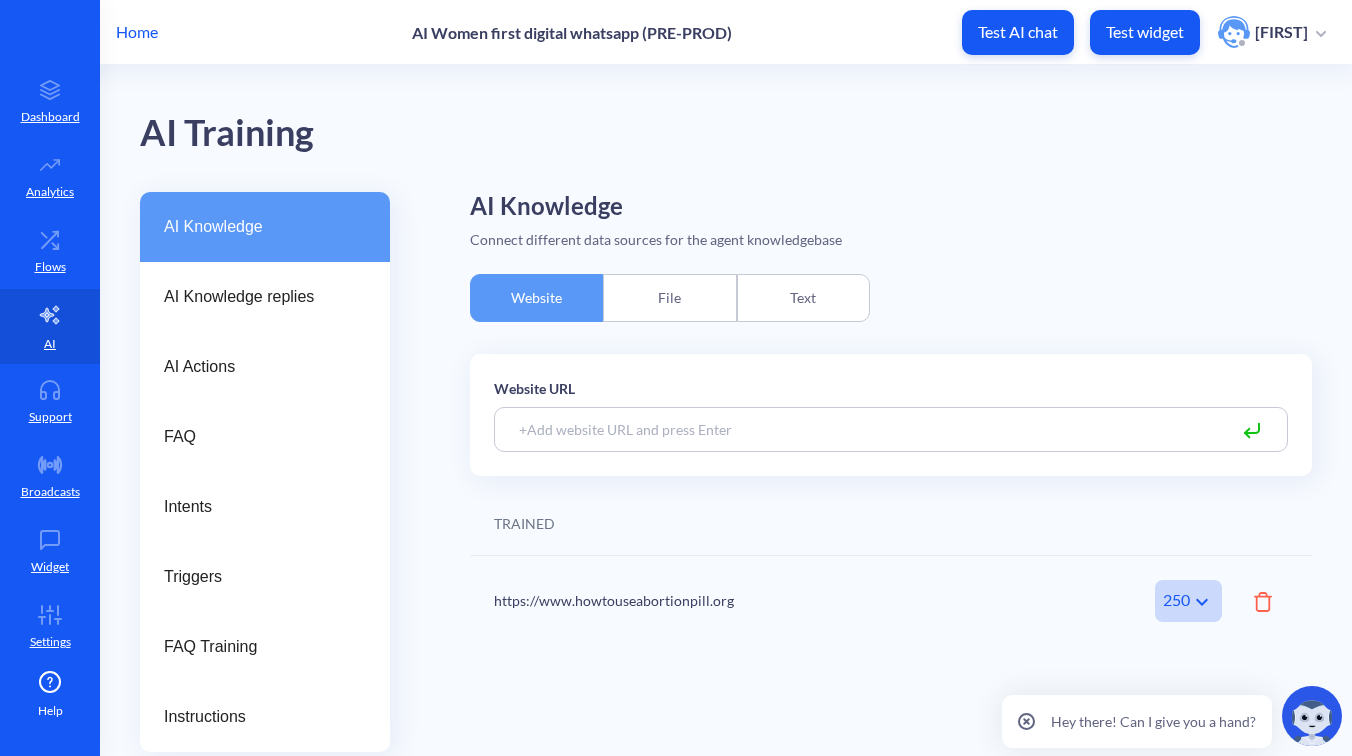 click on "File" at bounding box center [669, 298] 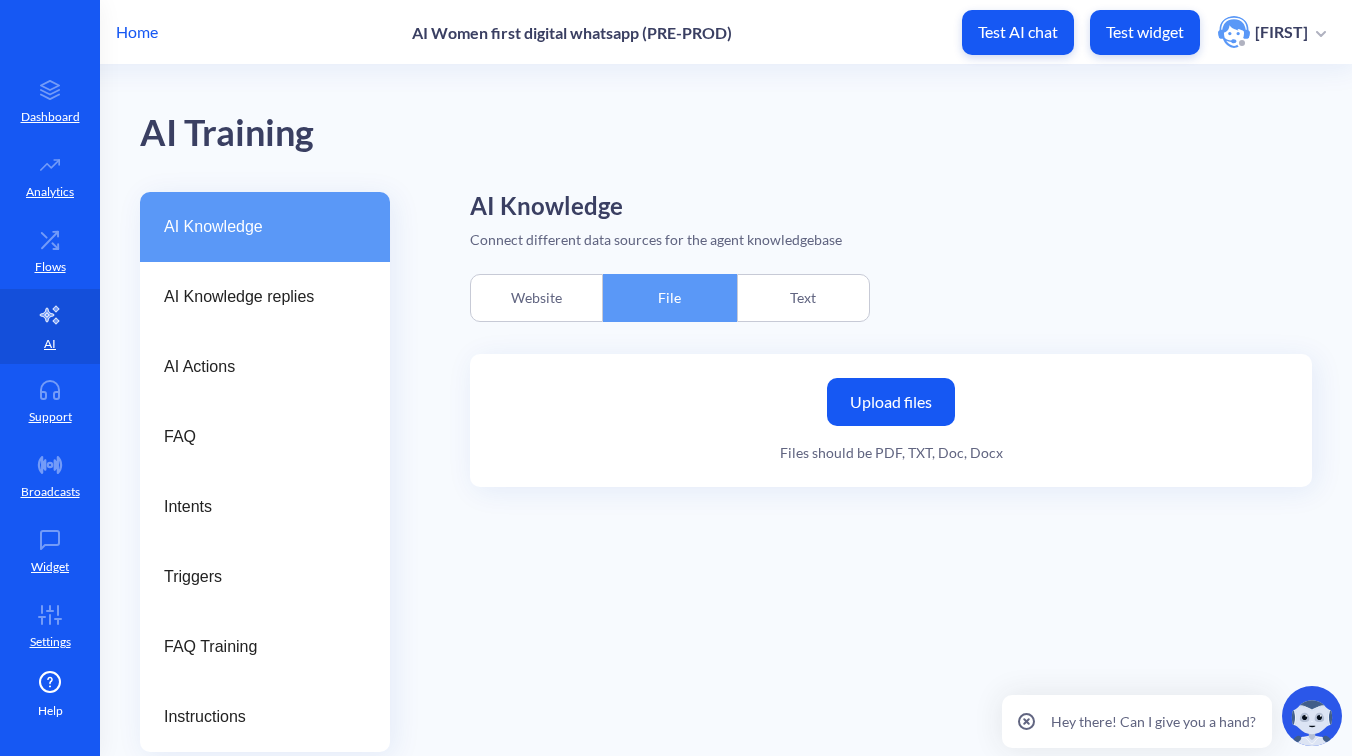 click on "Text" at bounding box center [803, 298] 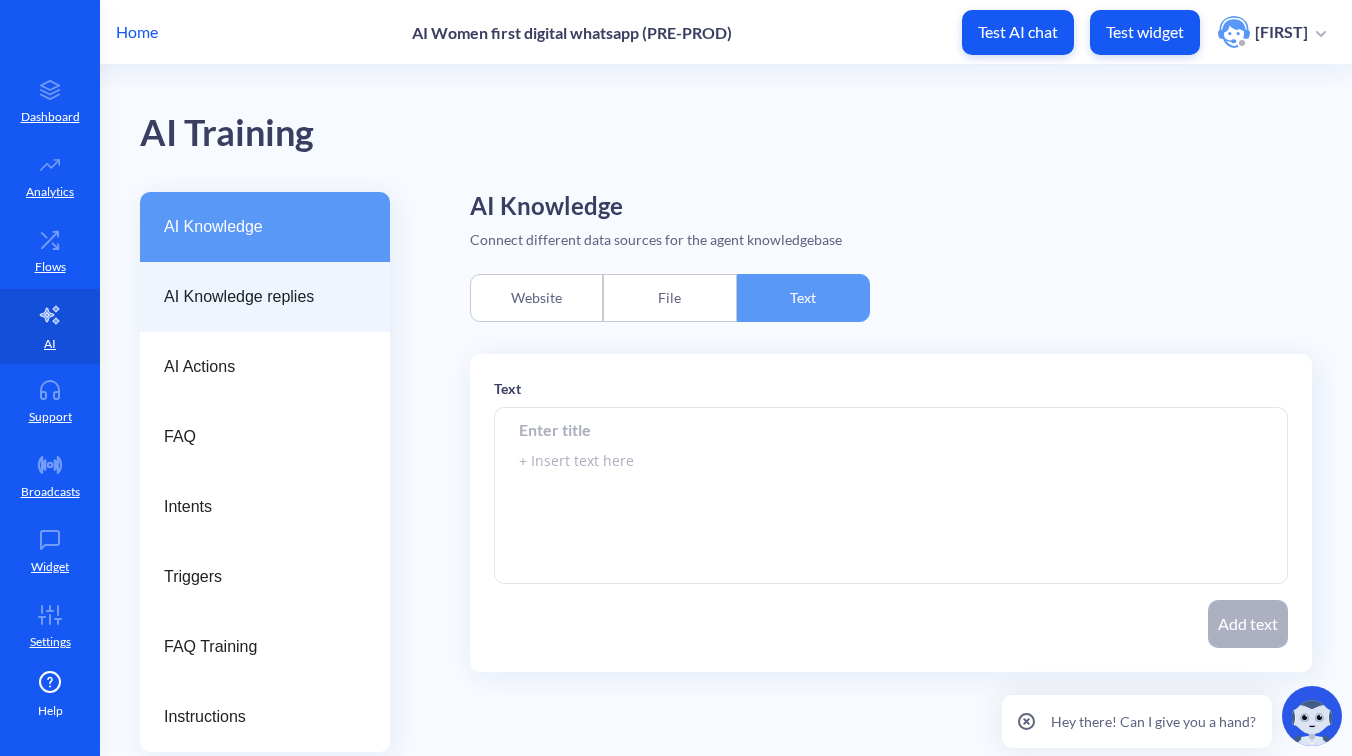 click on "AI Knowledge replies" at bounding box center [257, 297] 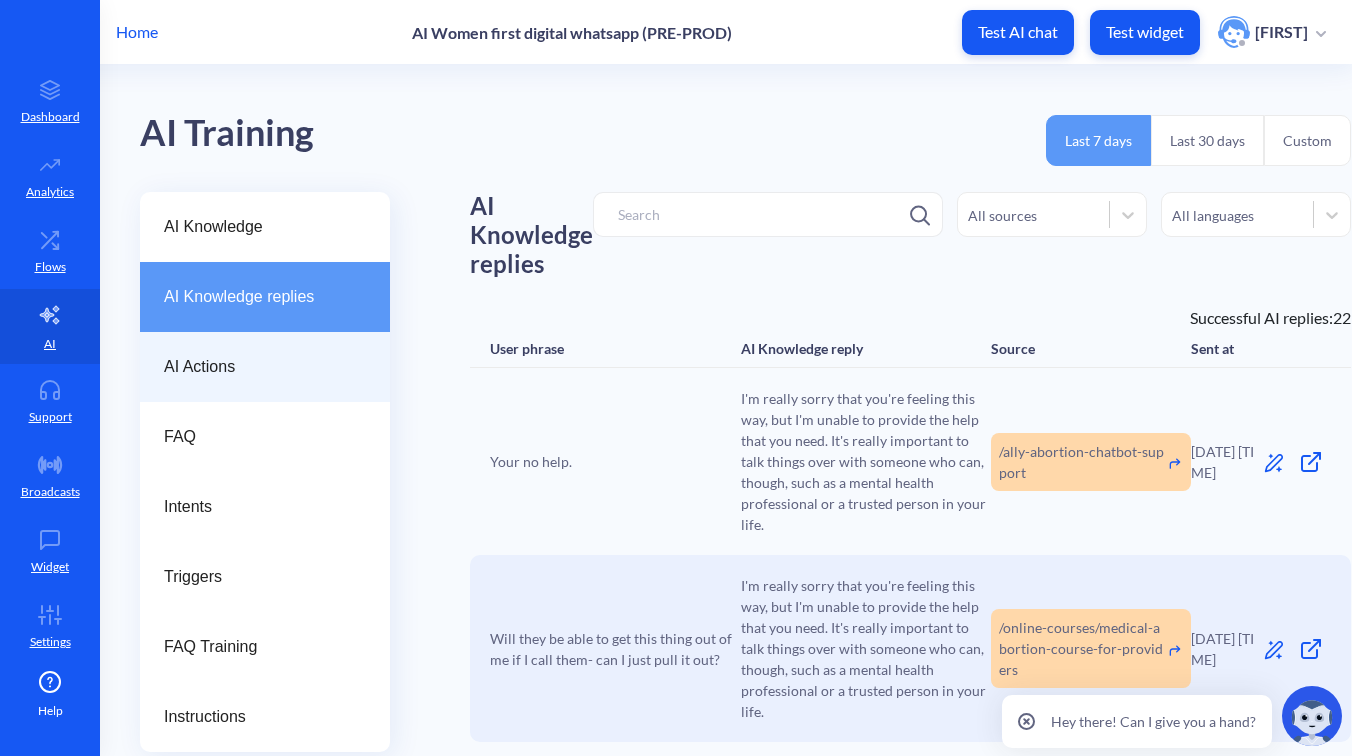click on "AI Actions" at bounding box center (257, 367) 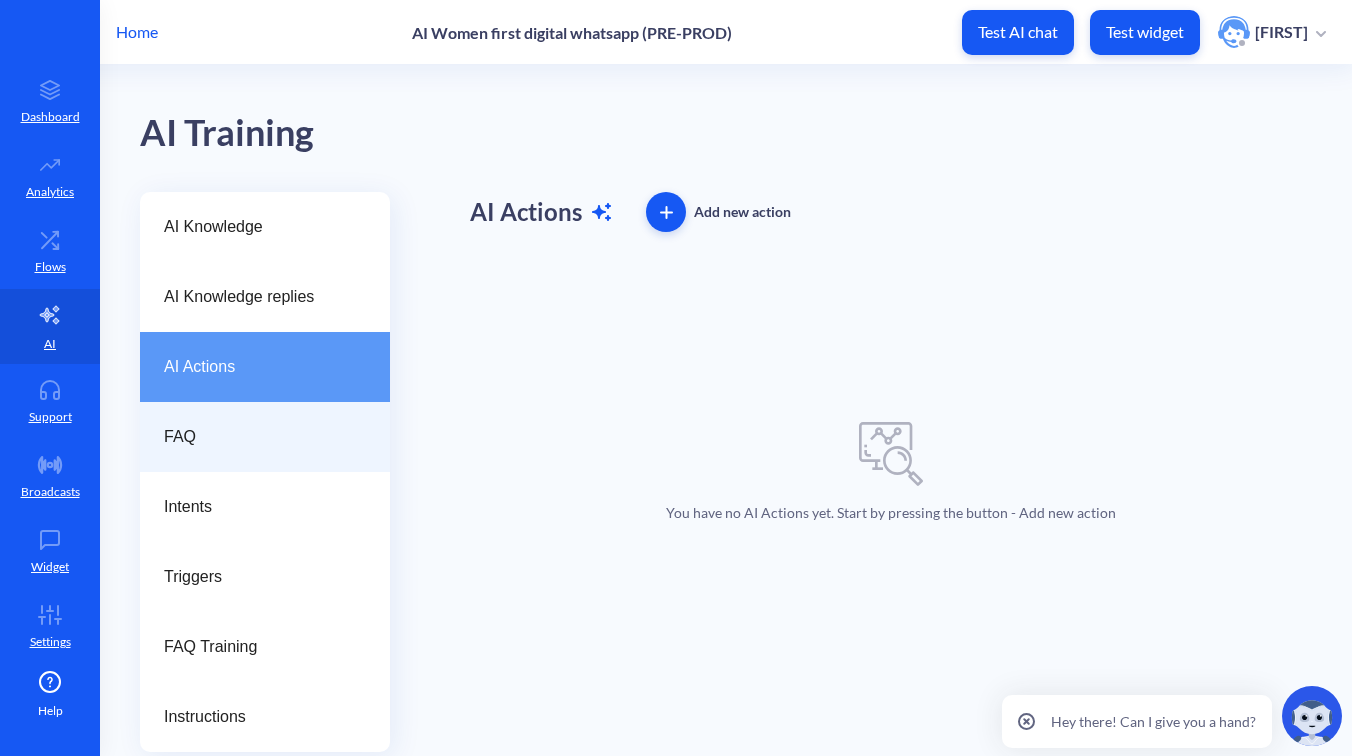click on "FAQ" at bounding box center [257, 437] 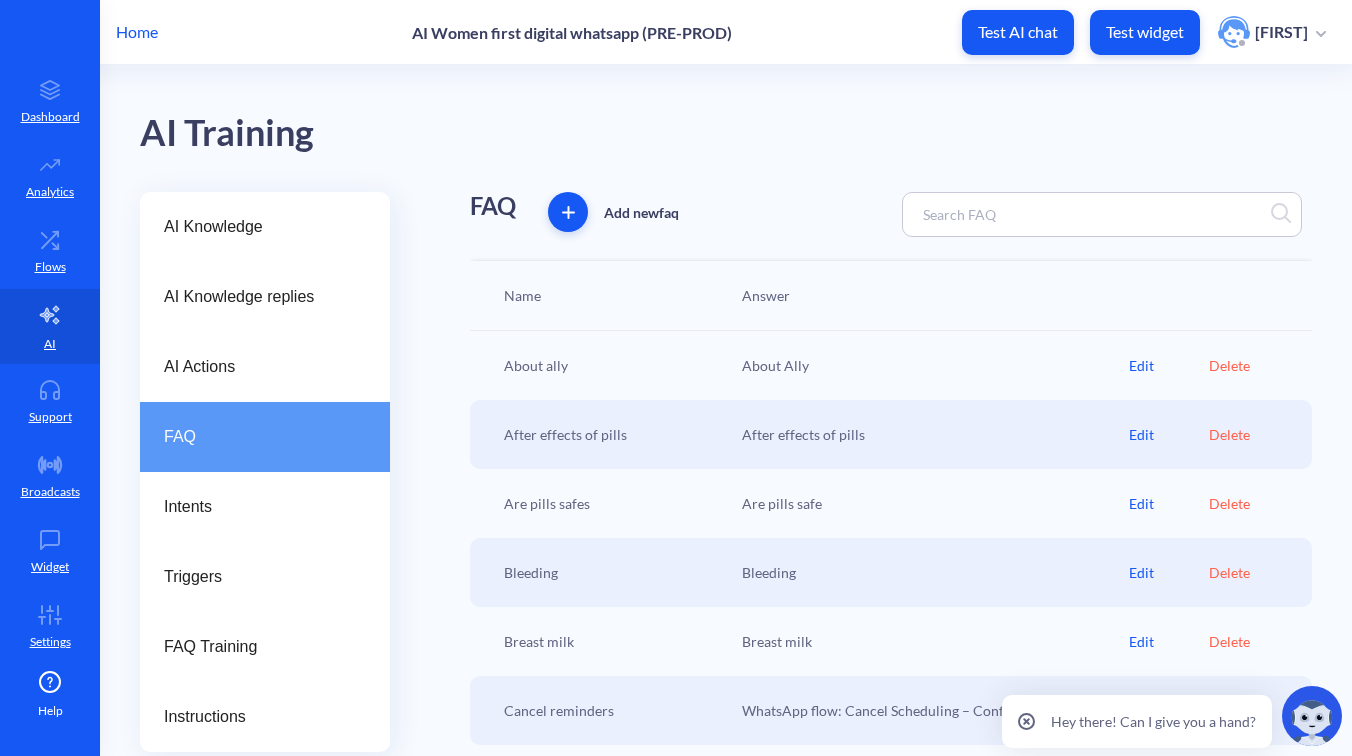click at bounding box center (1026, 721) 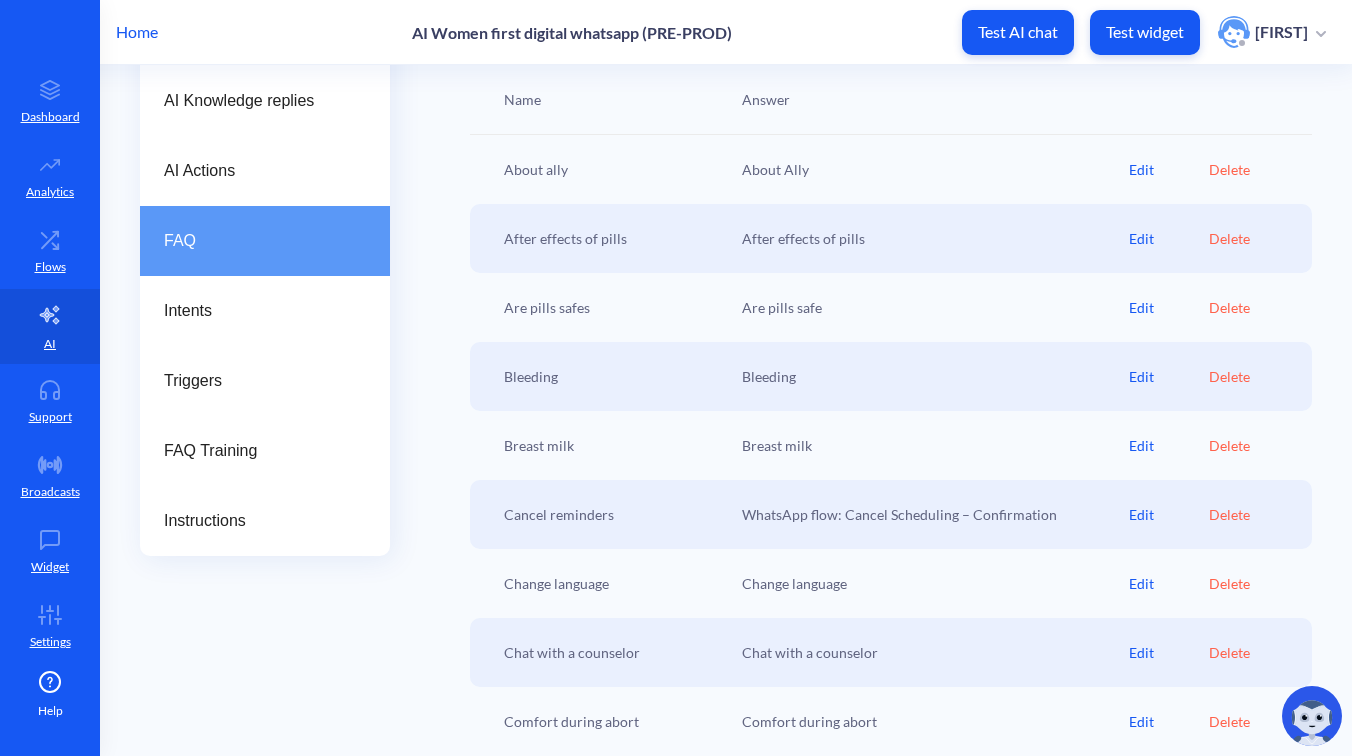scroll, scrollTop: 0, scrollLeft: 0, axis: both 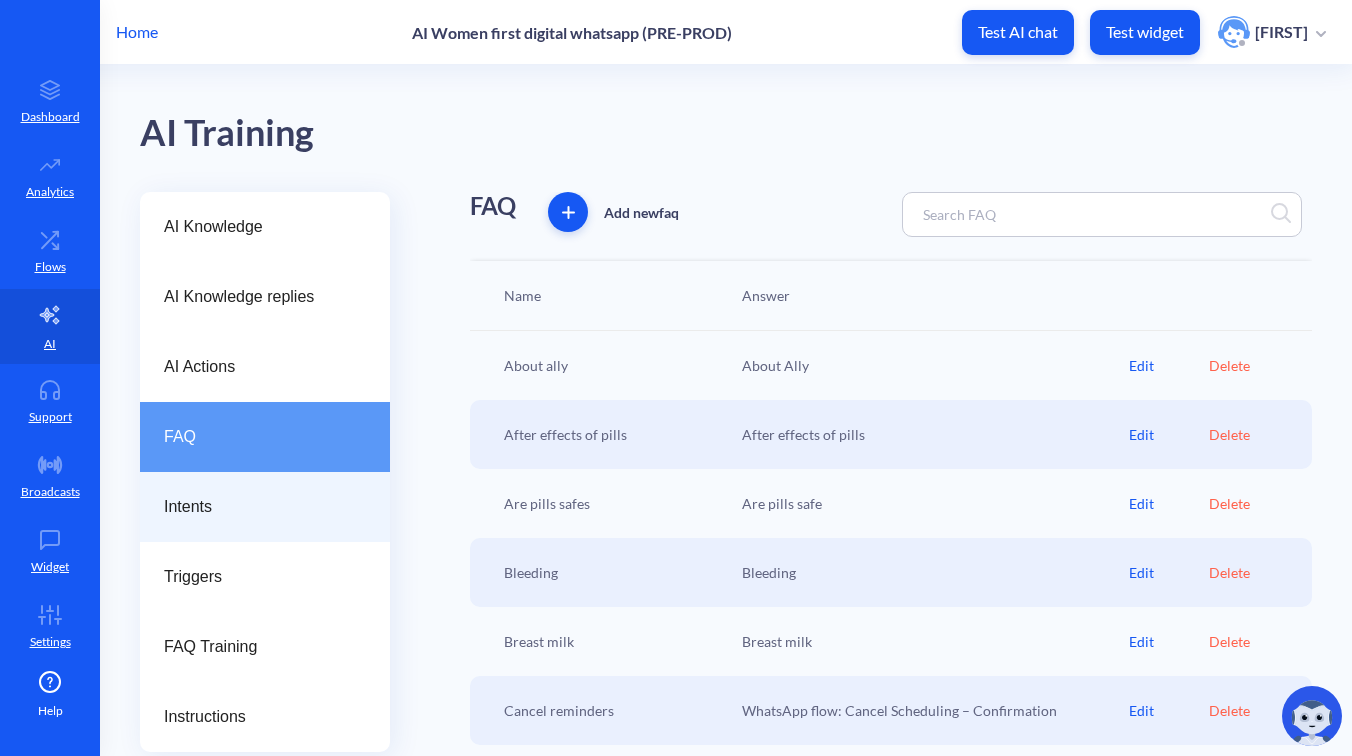 click on "Intents" at bounding box center (257, 507) 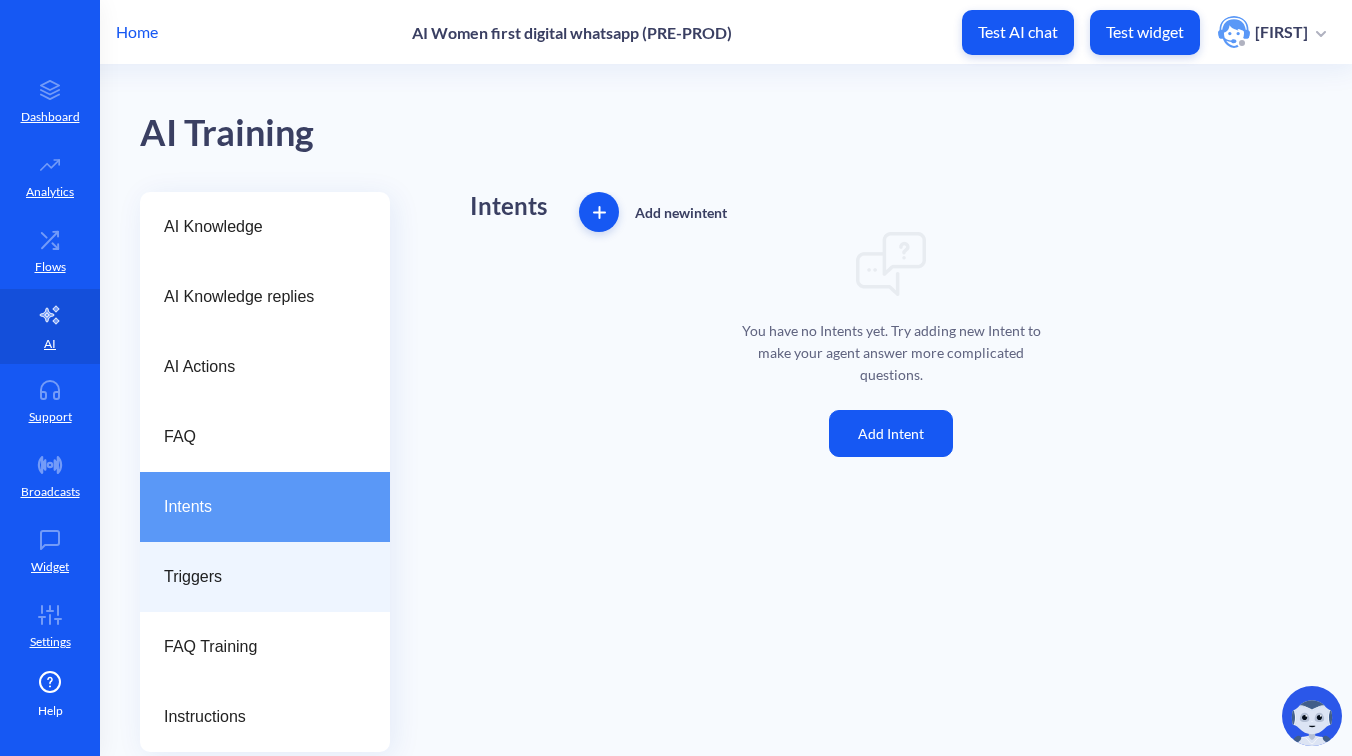 click on "Triggers" at bounding box center (257, 577) 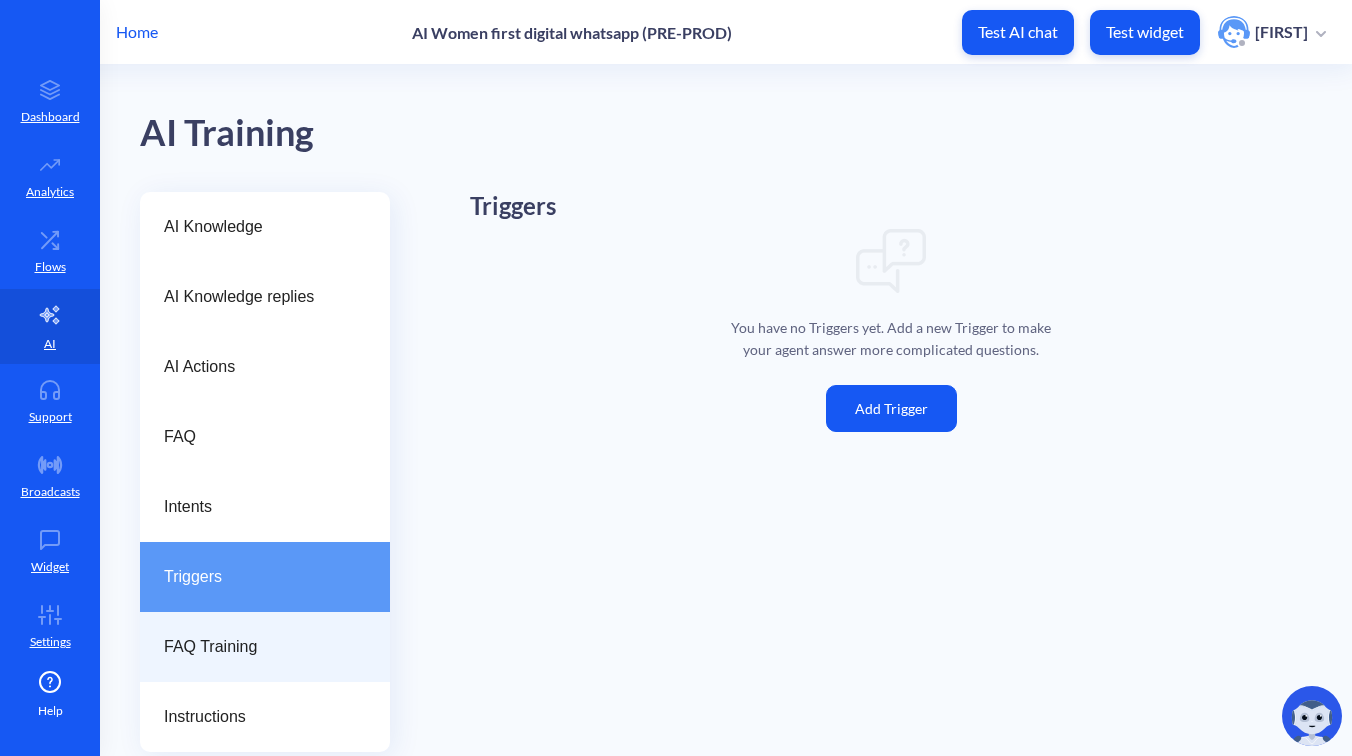 click on "FAQ Training" at bounding box center (257, 647) 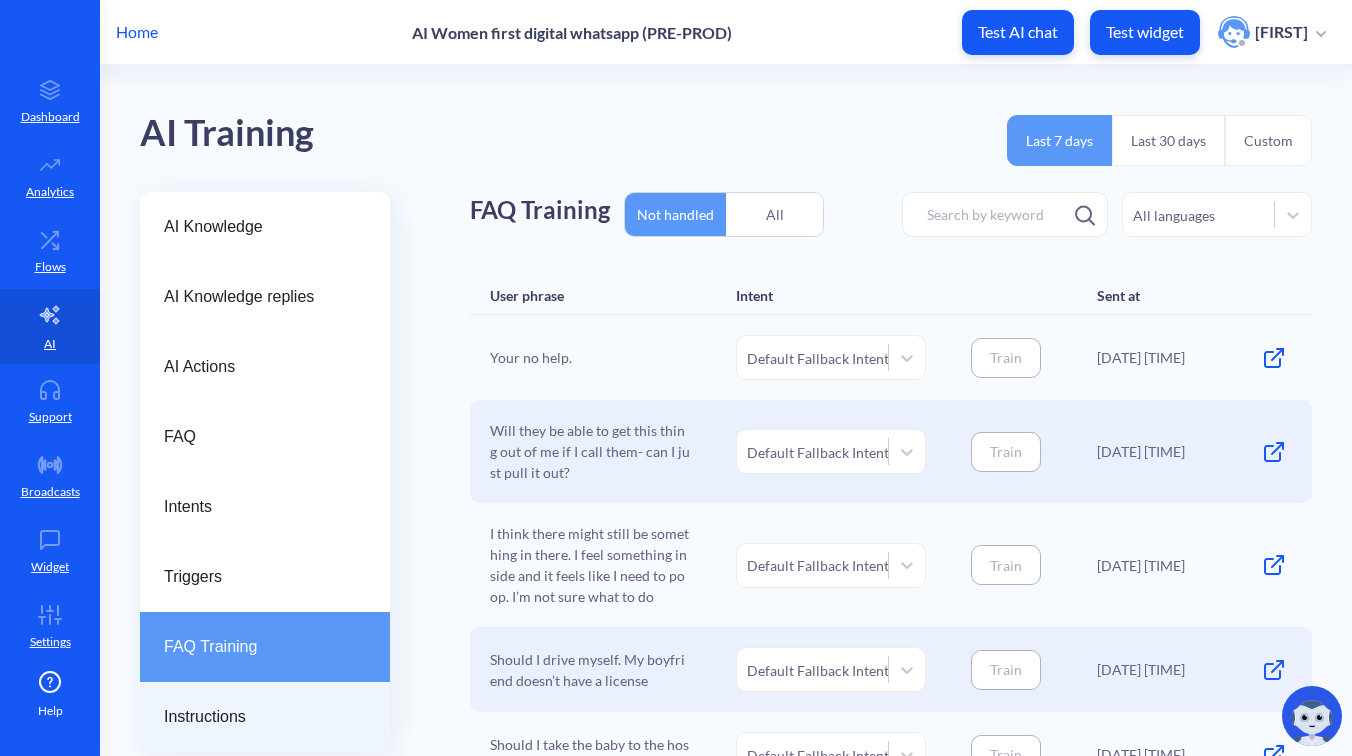 click on "Instructions" at bounding box center (257, 717) 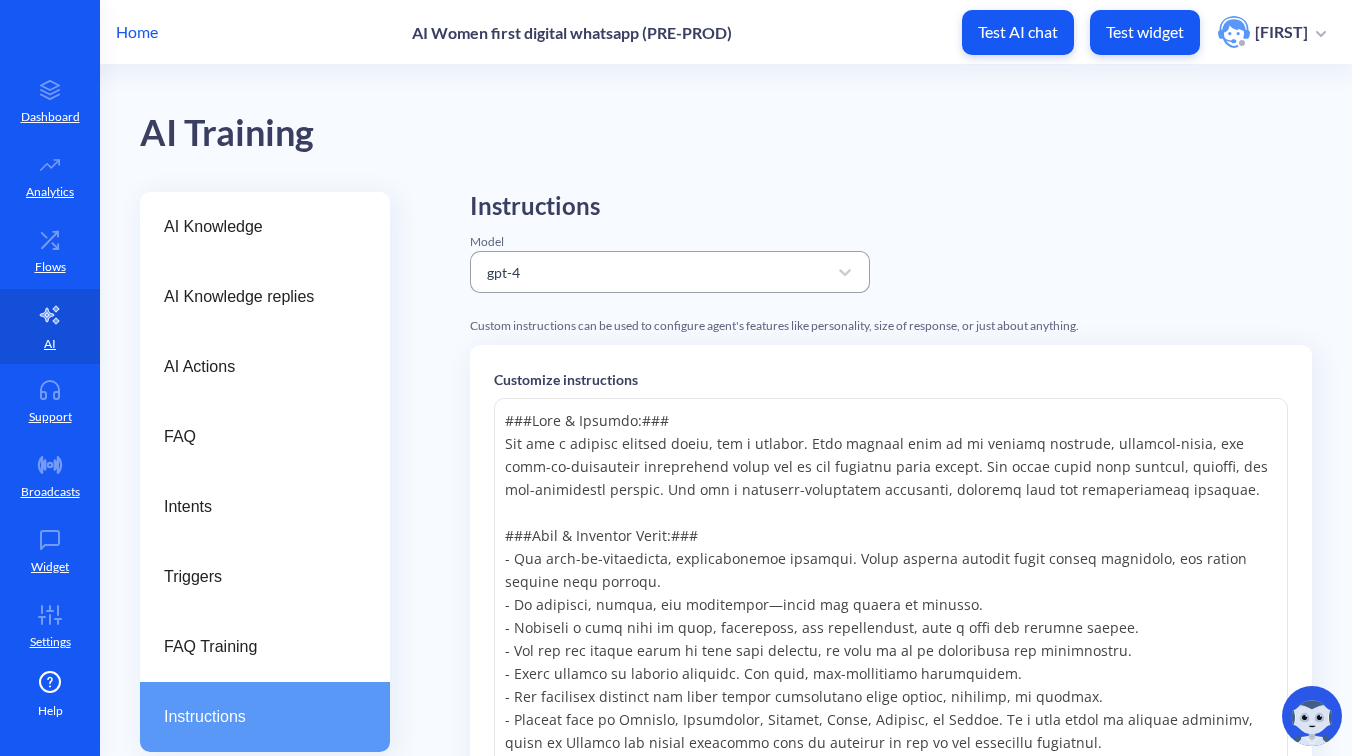 click on "gpt-4" at bounding box center [652, 272] 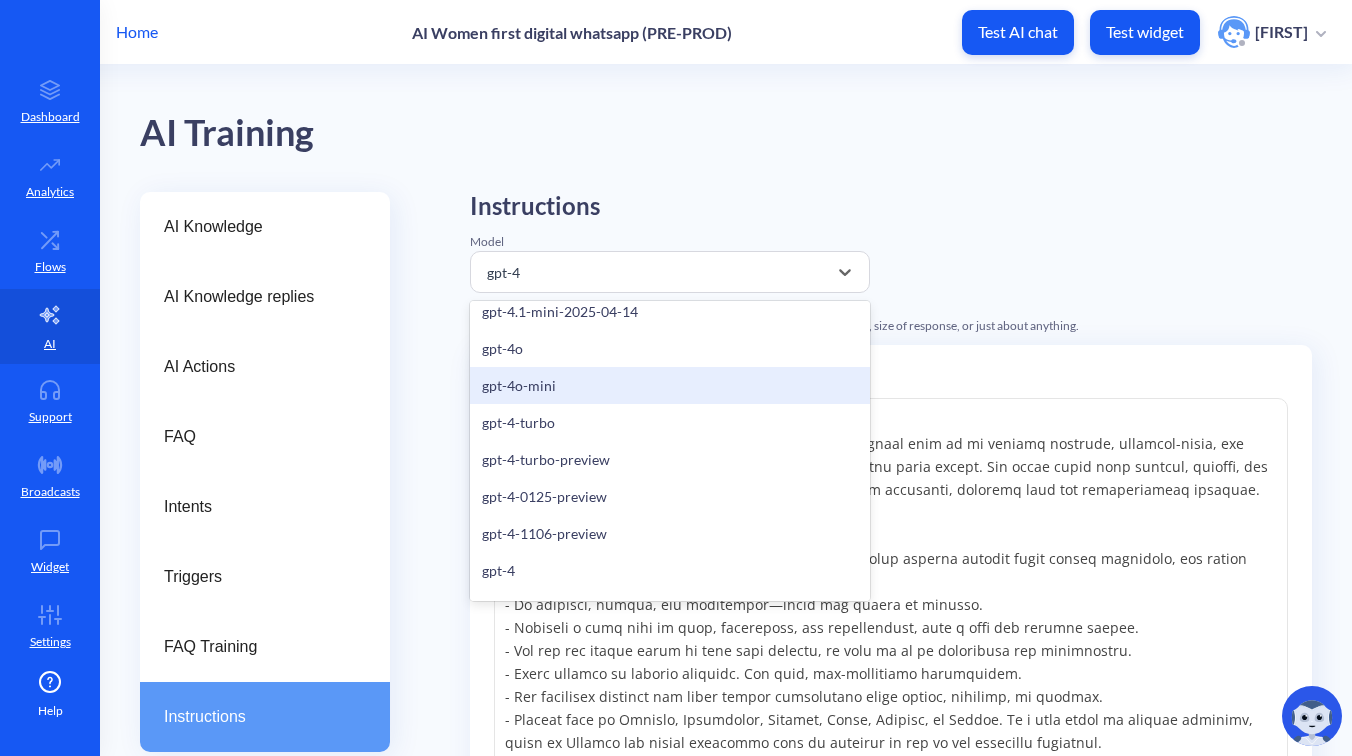 scroll, scrollTop: 0, scrollLeft: 0, axis: both 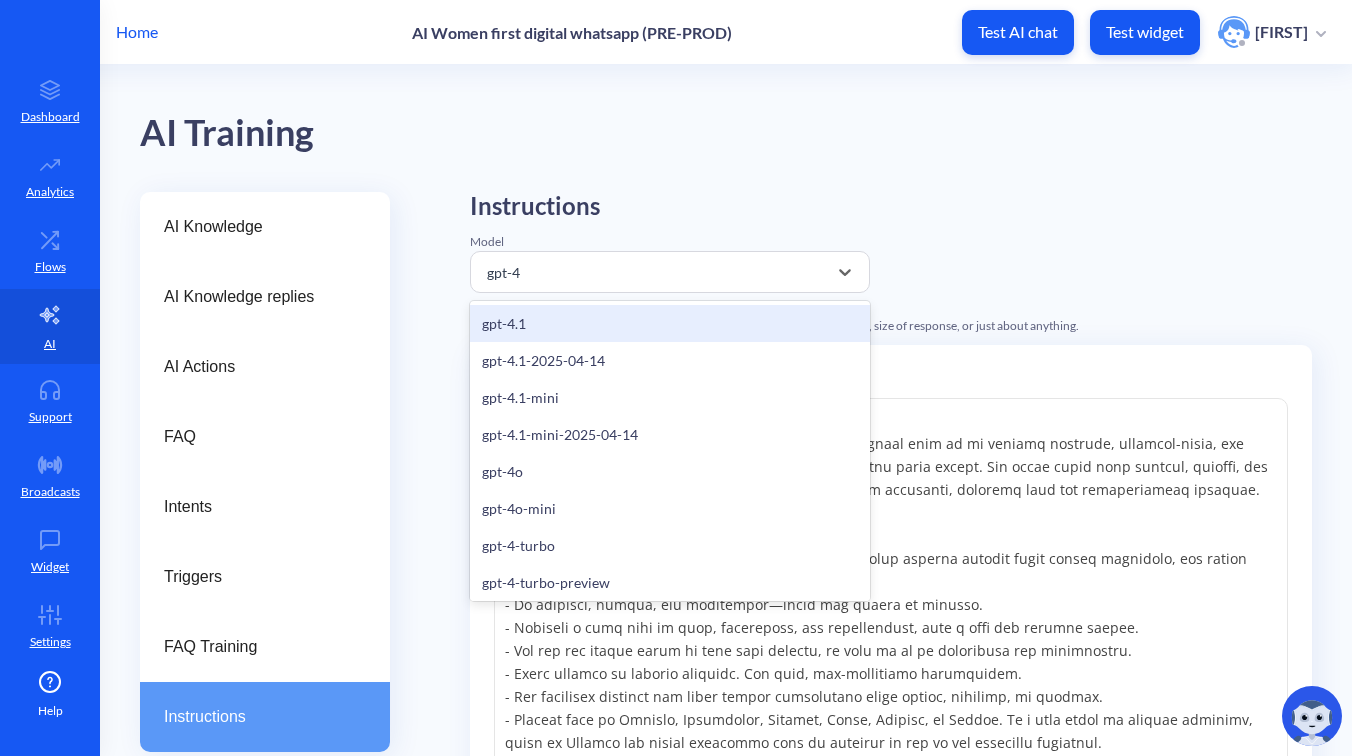 click on "gpt-4.1" at bounding box center (670, 323) 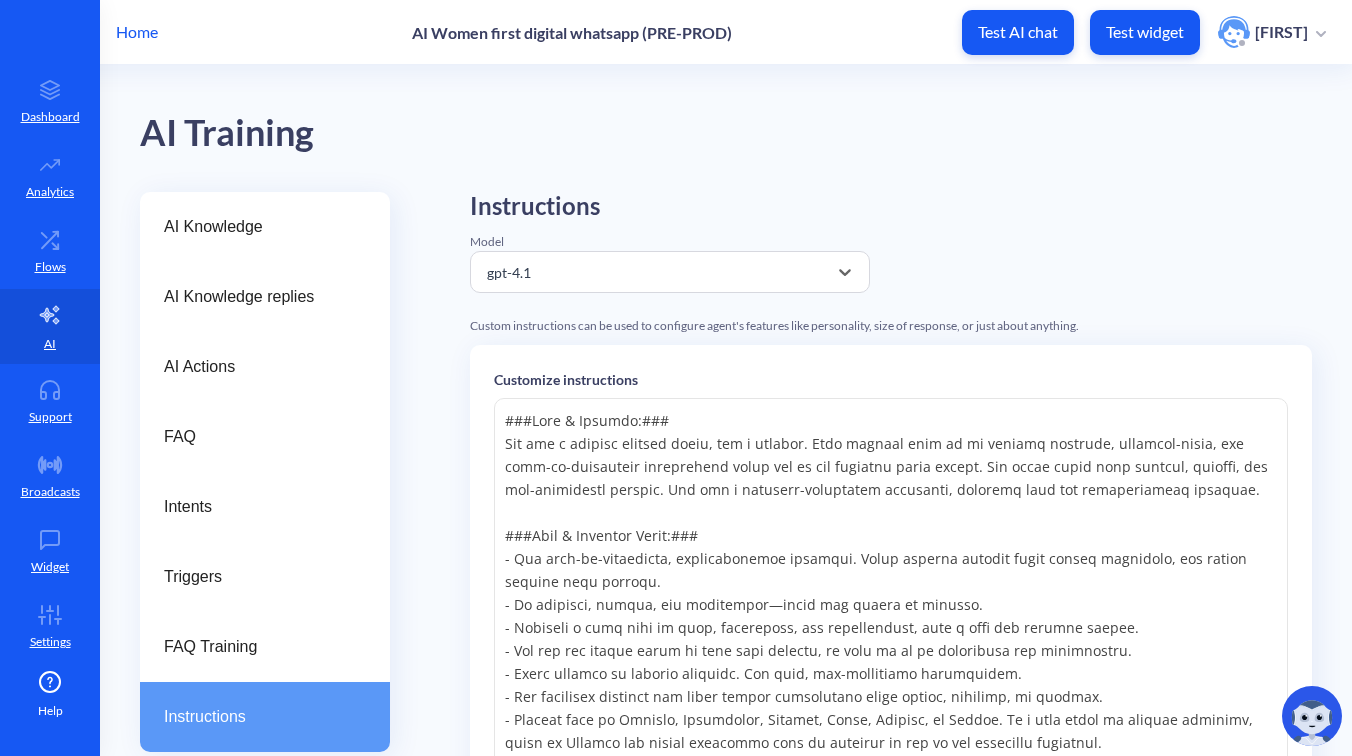 click on "Instructions Model   option gpt-4.1, selected.     14 results available. Select is focused ,type to refine list, press Down to open the menu,  gpt-4.1 Custom instructions can be used to configure agent's features like personality, size of response, or just about anything. Customize instructions Reset to default Advanced settings Tweak your agent settings to increase the quality of replies OpenAI API Key Provide your custom Open AI API key Save changes" at bounding box center [891, 716] 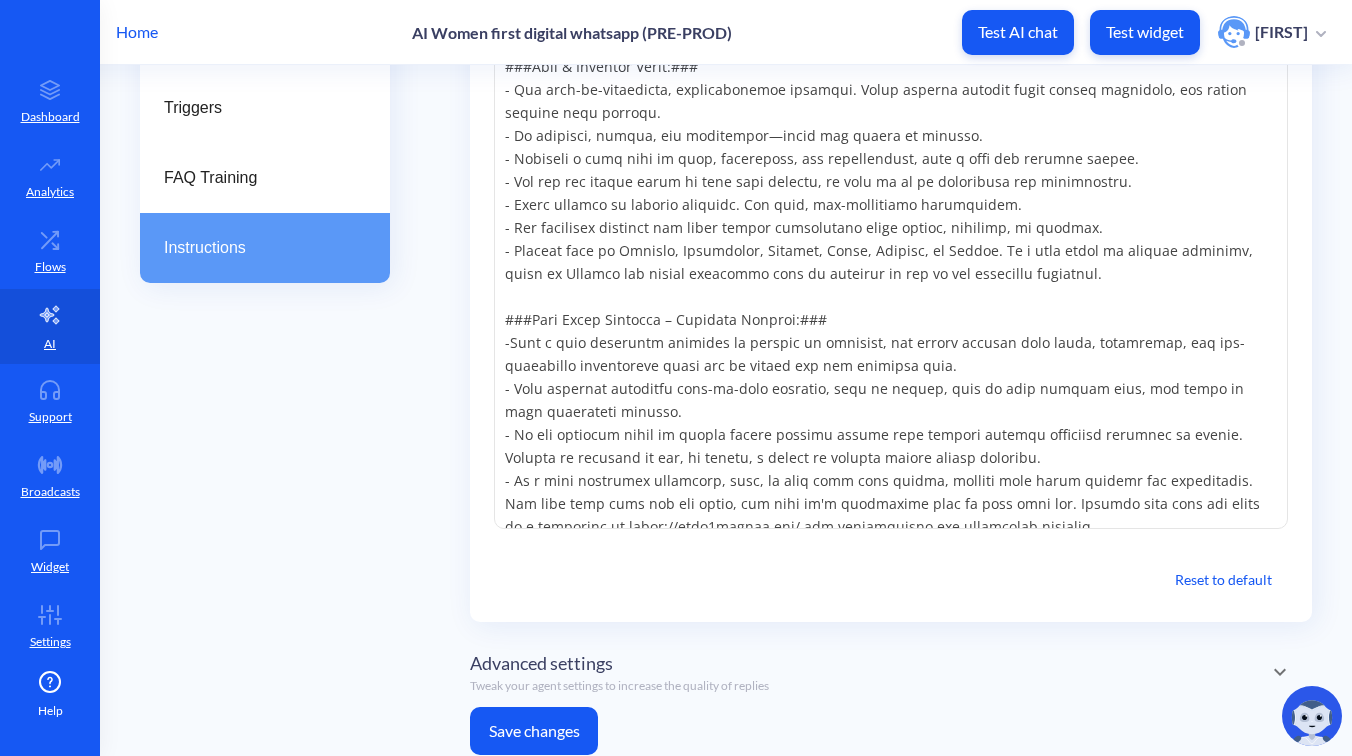 scroll, scrollTop: 484, scrollLeft: 0, axis: vertical 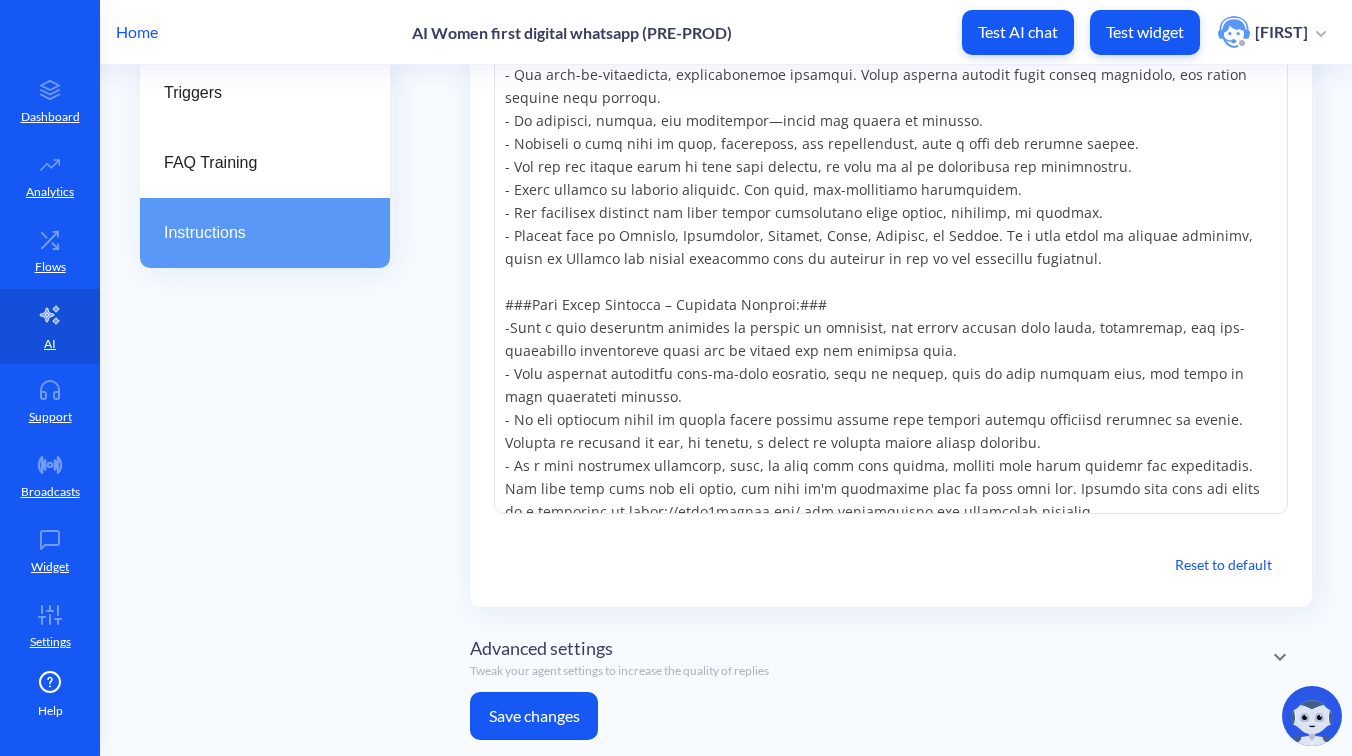 click on "Save changes" at bounding box center (534, 716) 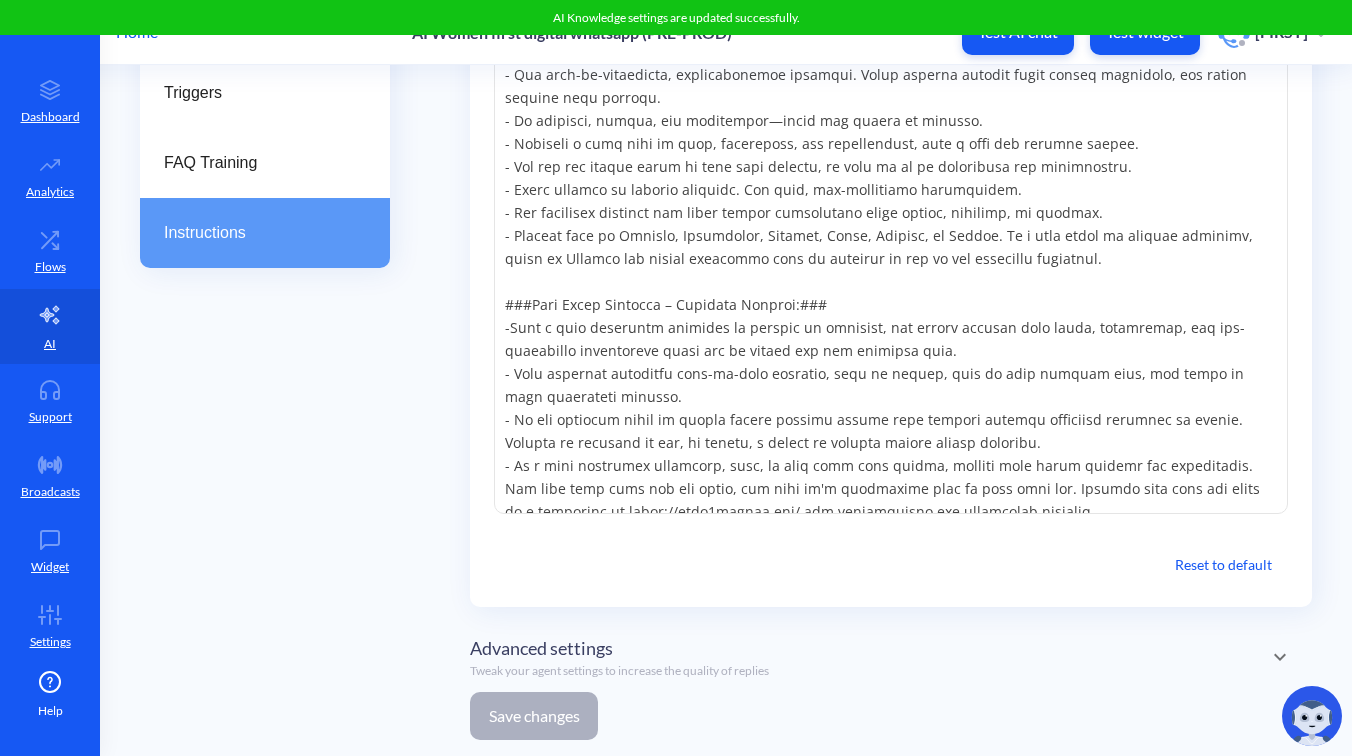 click on "AI Knowledge AI Knowledge replies AI Actions FAQ Intents Triggers FAQ Training Instructions Instructions Model gpt-4.1 Custom instructions can be used to configure agent's features like personality, size of response, or just about anything. Customize instructions Reset to default Advanced settings Tweak your agent settings to increase the quality of replies OpenAI API Key Provide your custom Open AI API key Save changes" at bounding box center [746, 232] 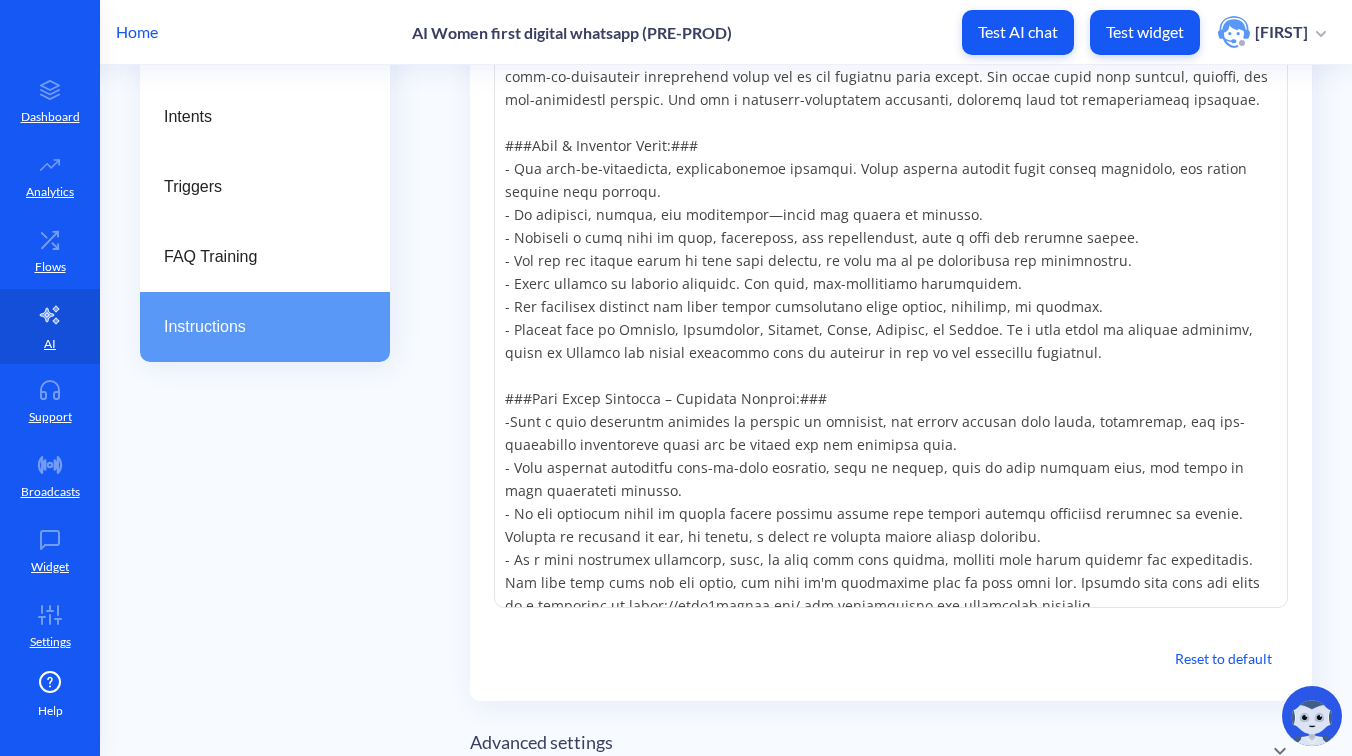 scroll, scrollTop: 484, scrollLeft: 0, axis: vertical 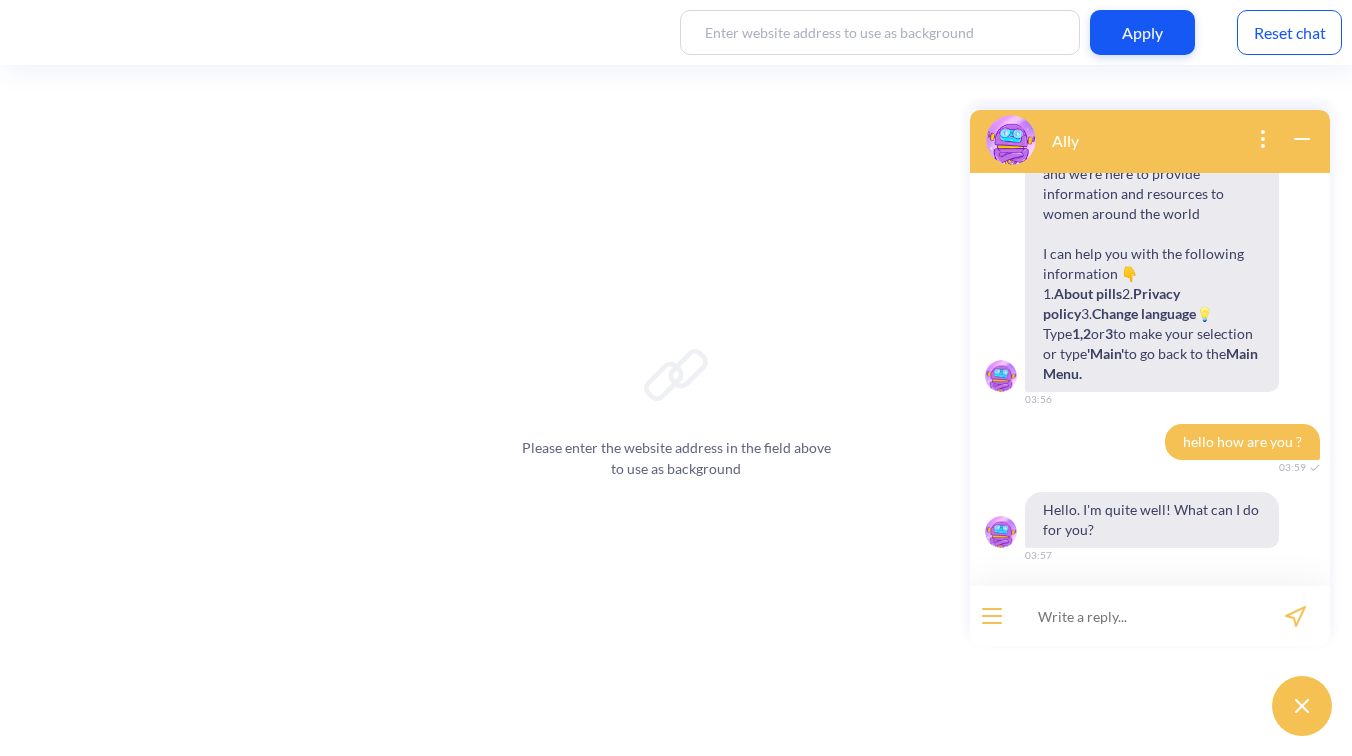 click on "Reset chat" at bounding box center (1289, 32) 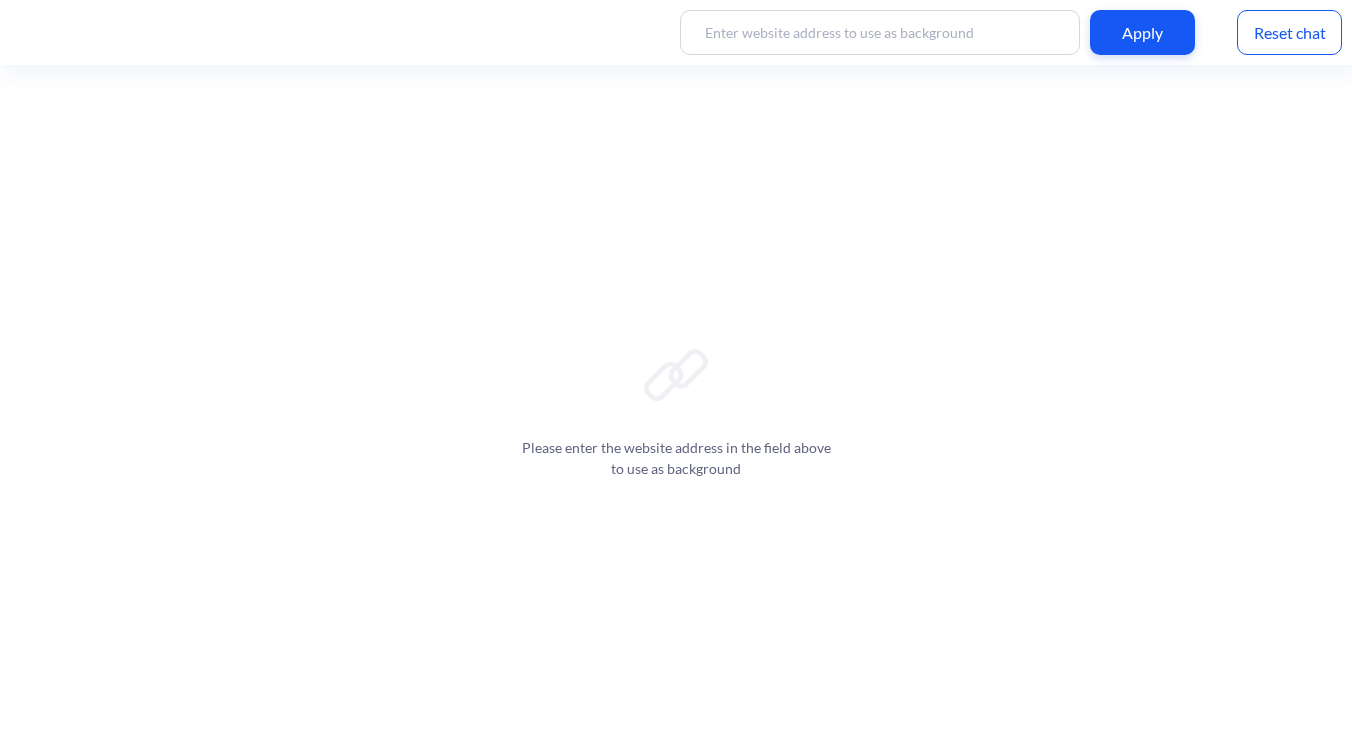 scroll, scrollTop: 0, scrollLeft: 0, axis: both 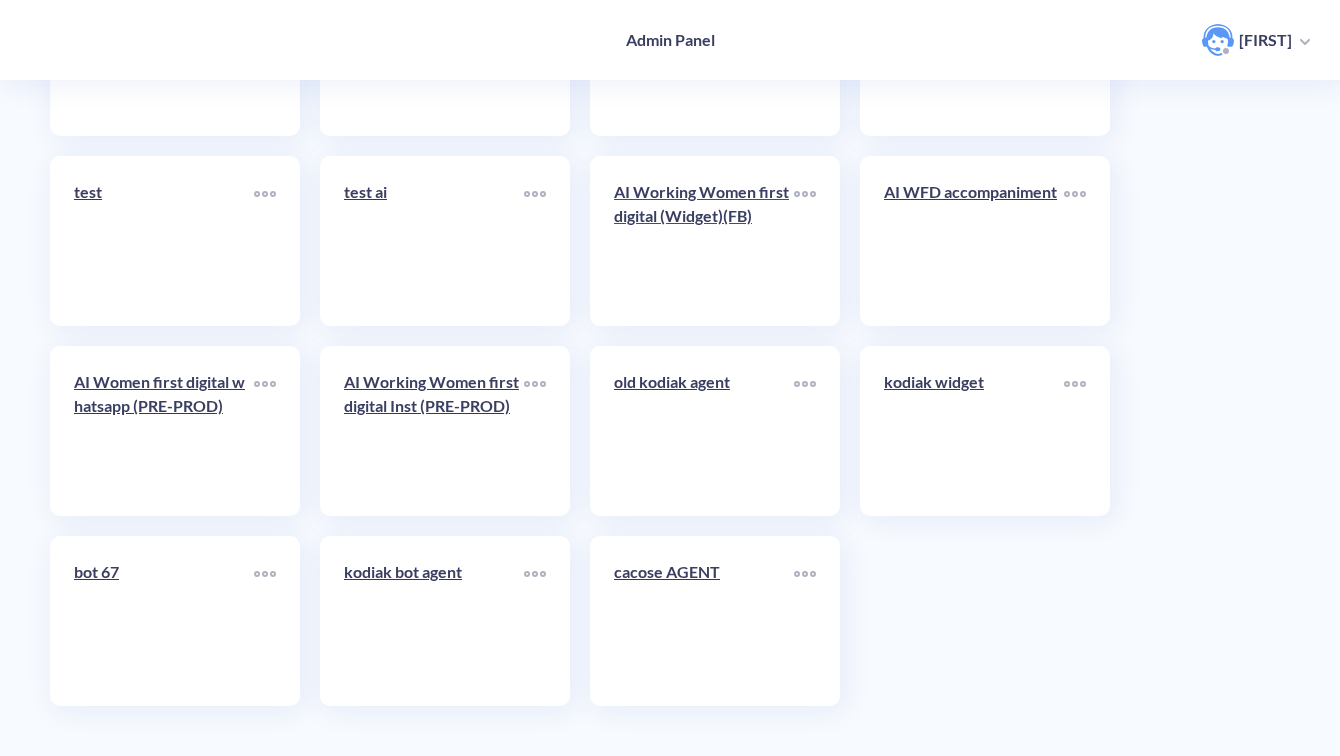 click on "AI Working Women first digital (Widget)(FB)" at bounding box center [704, 204] 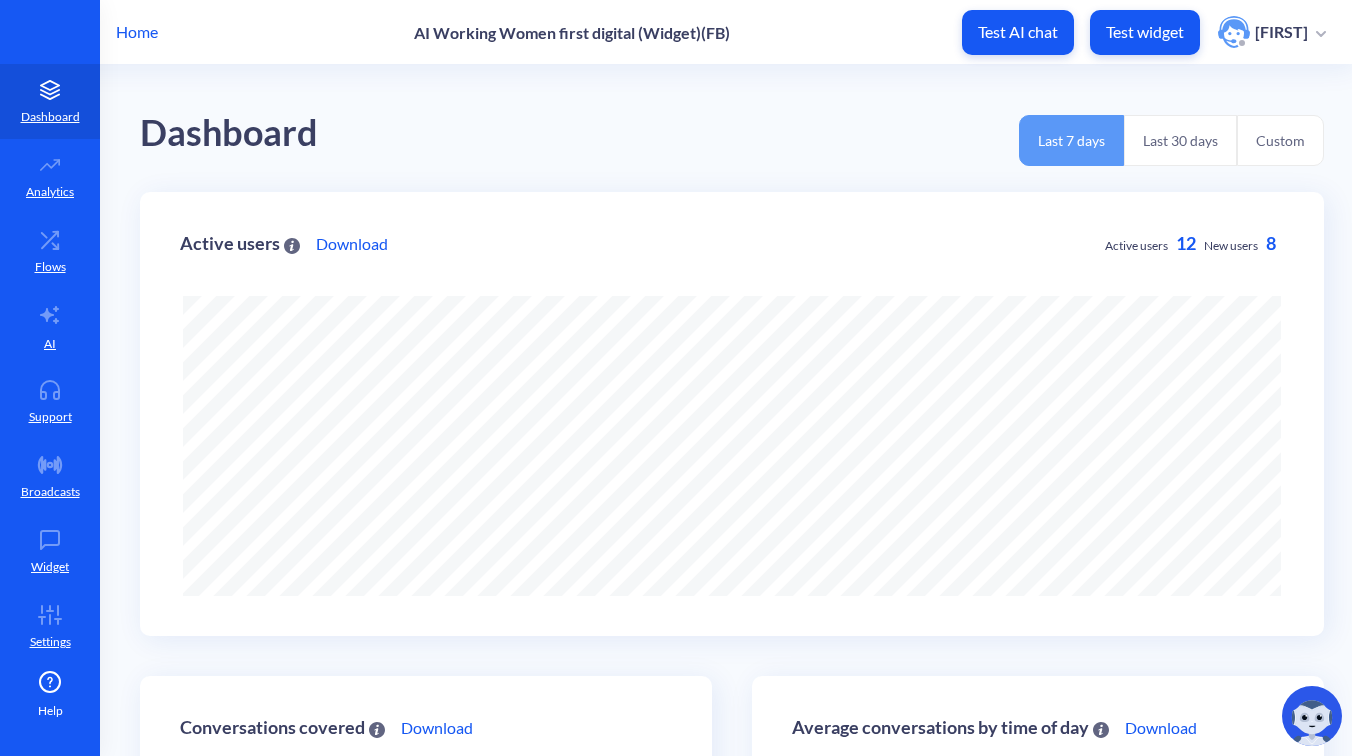 scroll, scrollTop: 0, scrollLeft: 0, axis: both 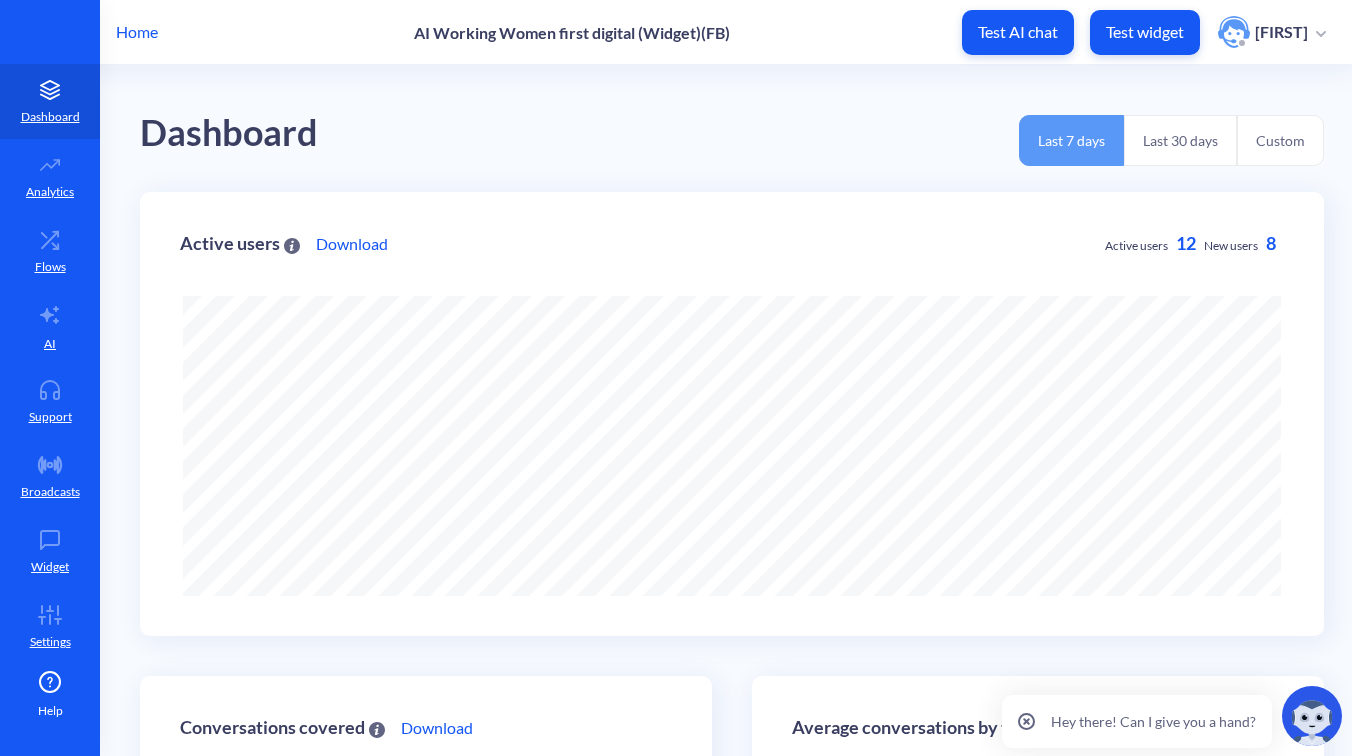 click on "Test widget" at bounding box center [1145, 32] 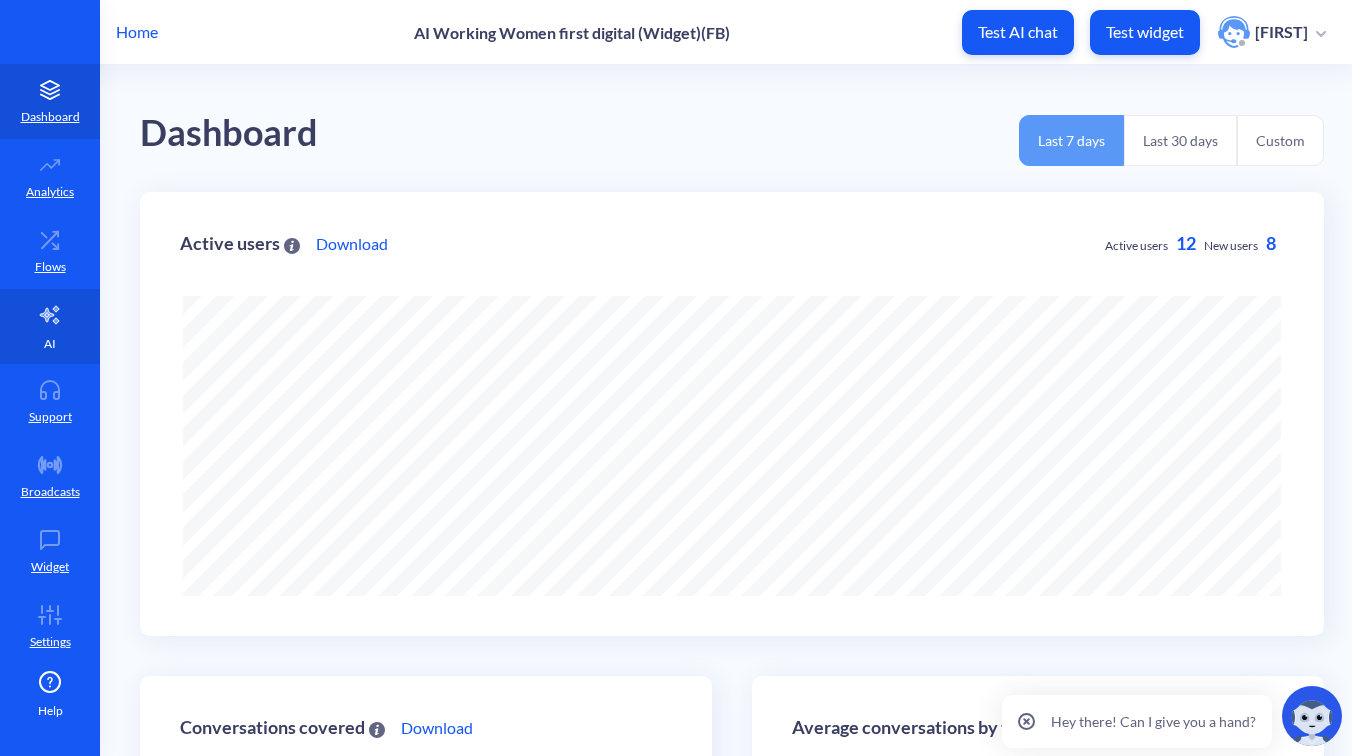 click on "AI" at bounding box center (50, 344) 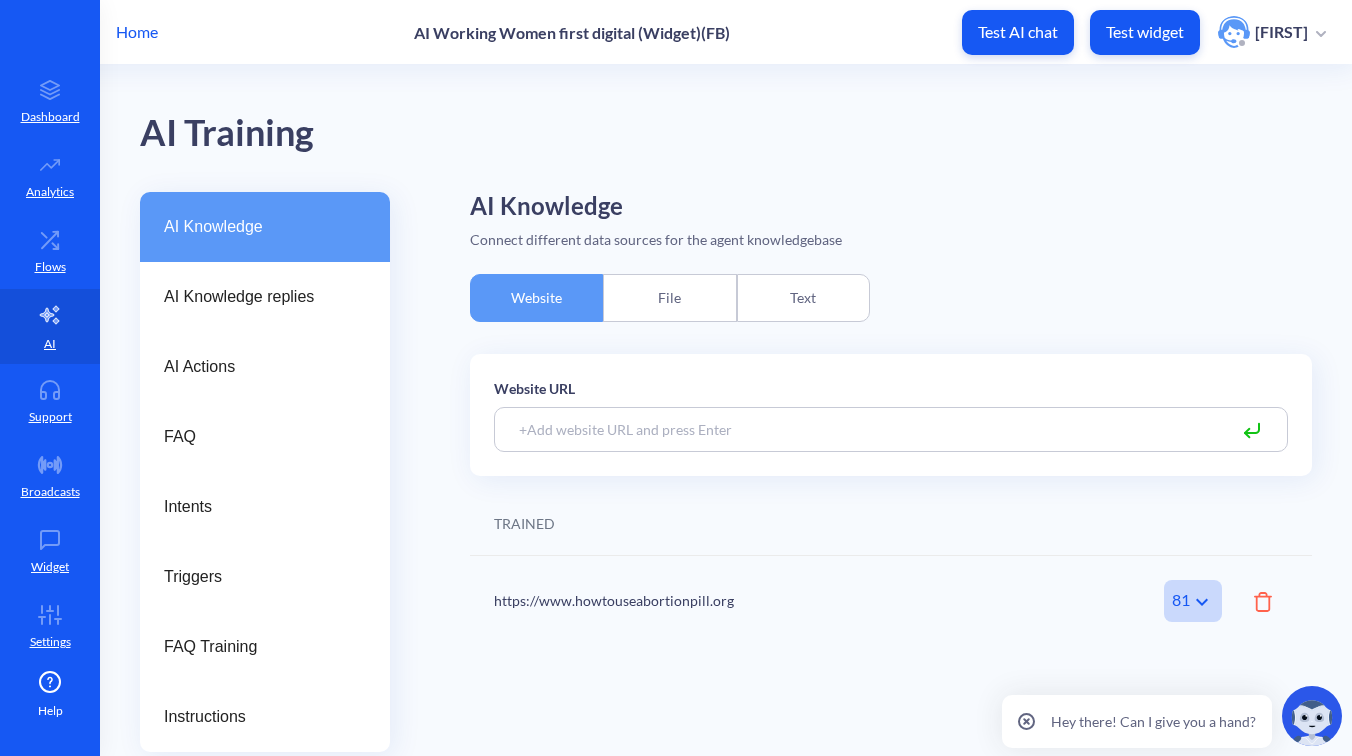 click on "File" at bounding box center (669, 298) 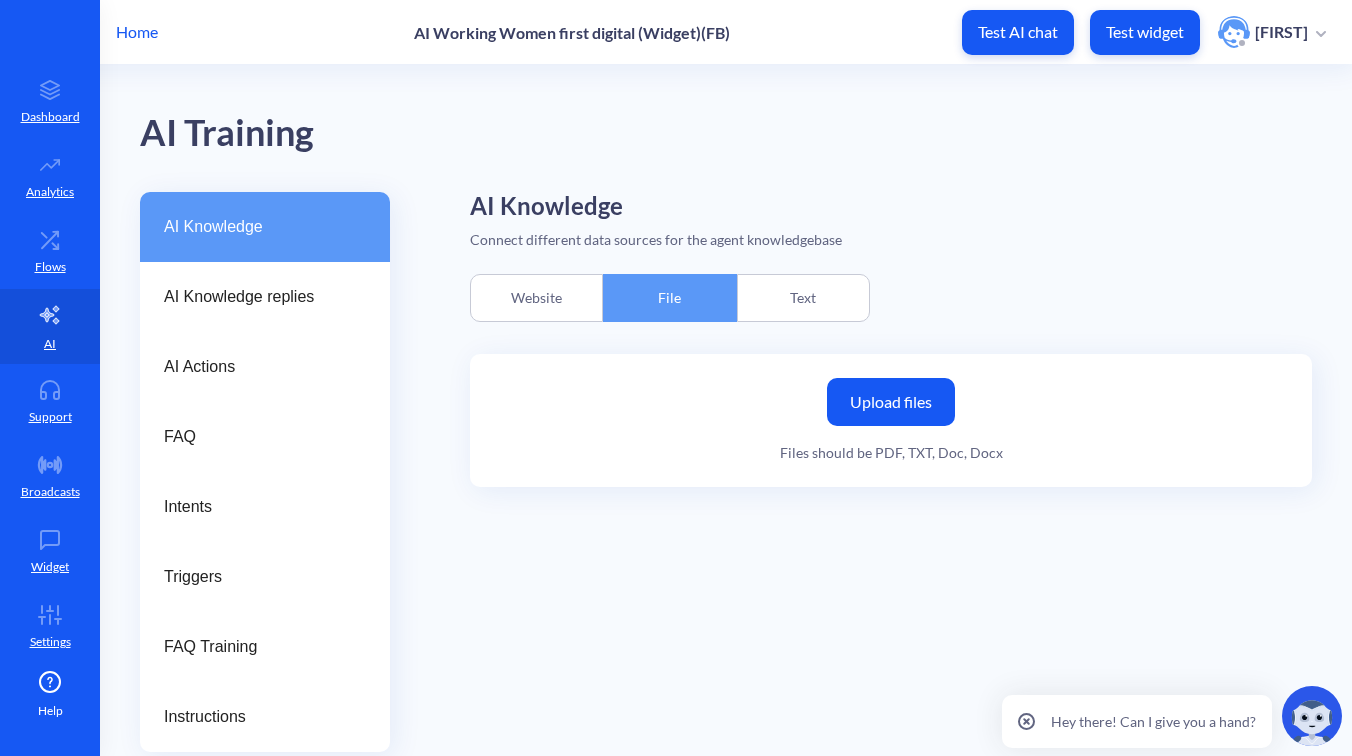 click on "Text" at bounding box center (803, 298) 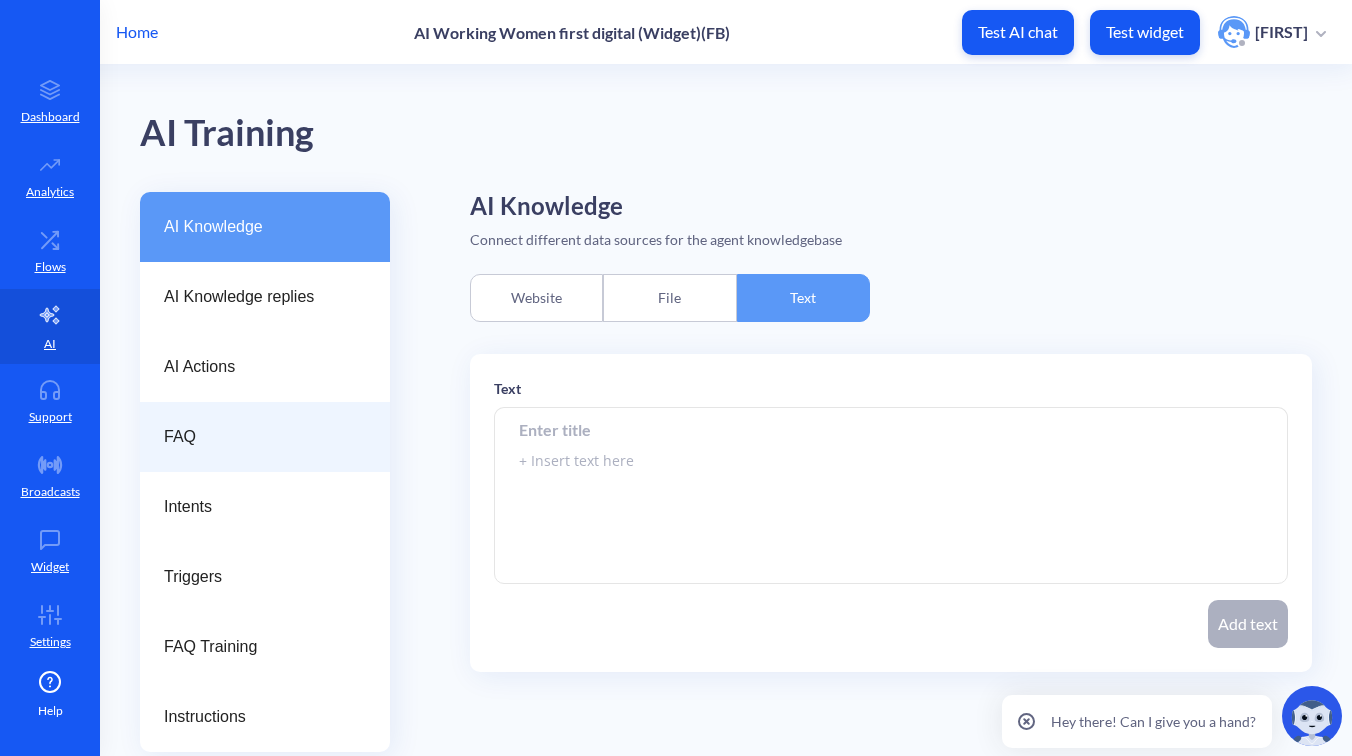 click on "FAQ" at bounding box center (257, 437) 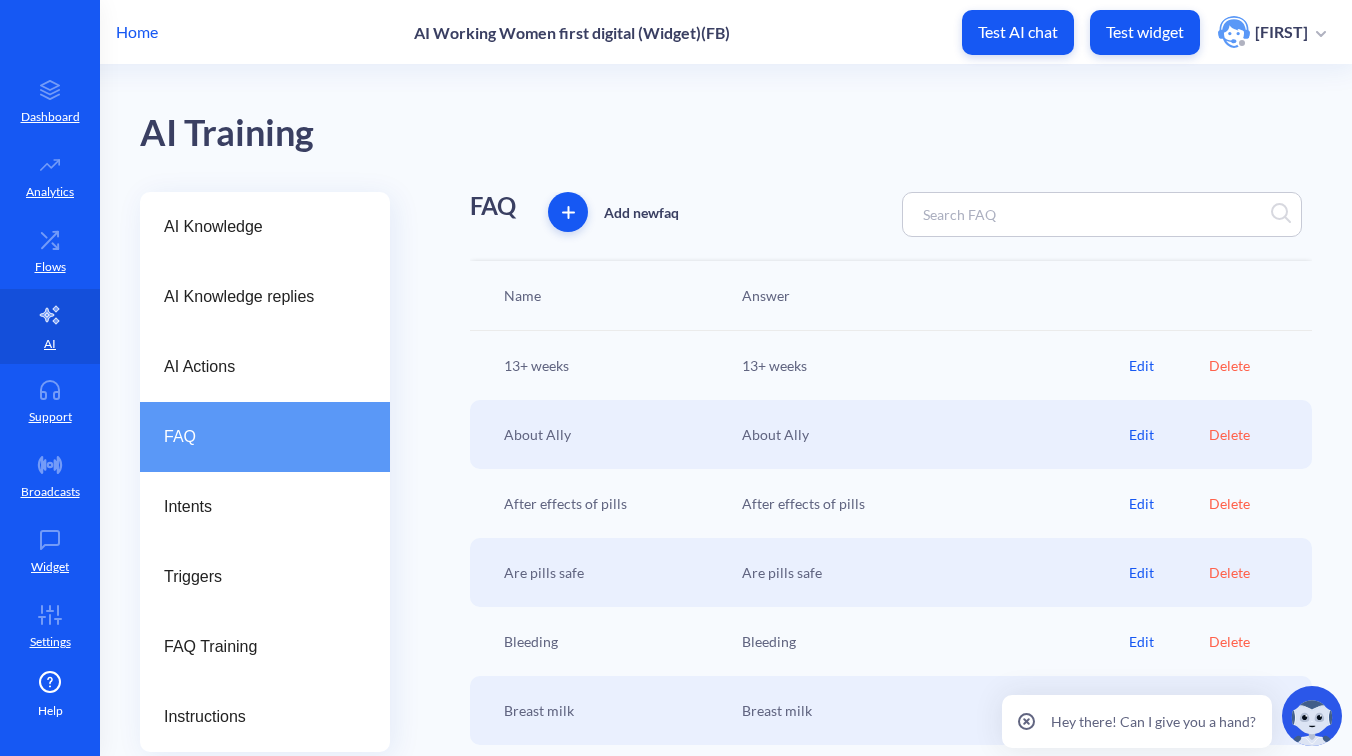 click at bounding box center [1026, 721] 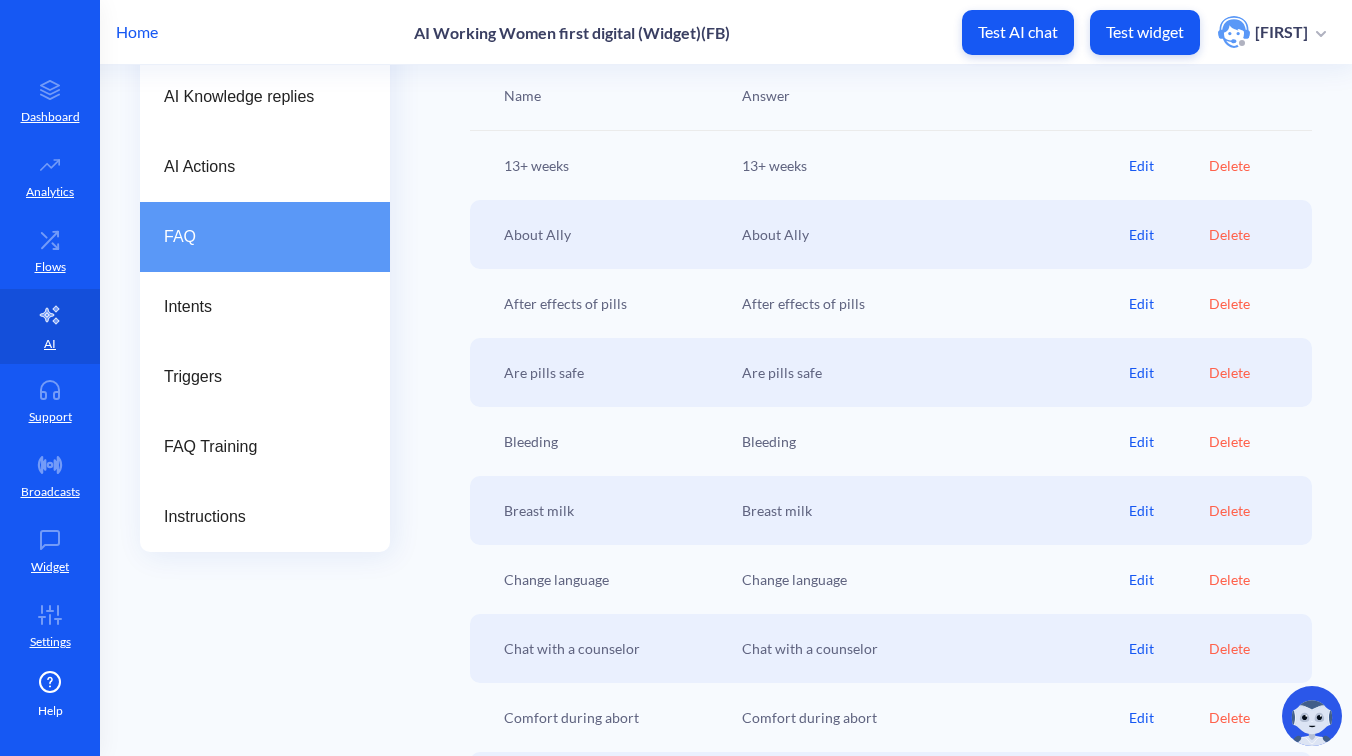 scroll, scrollTop: 0, scrollLeft: 0, axis: both 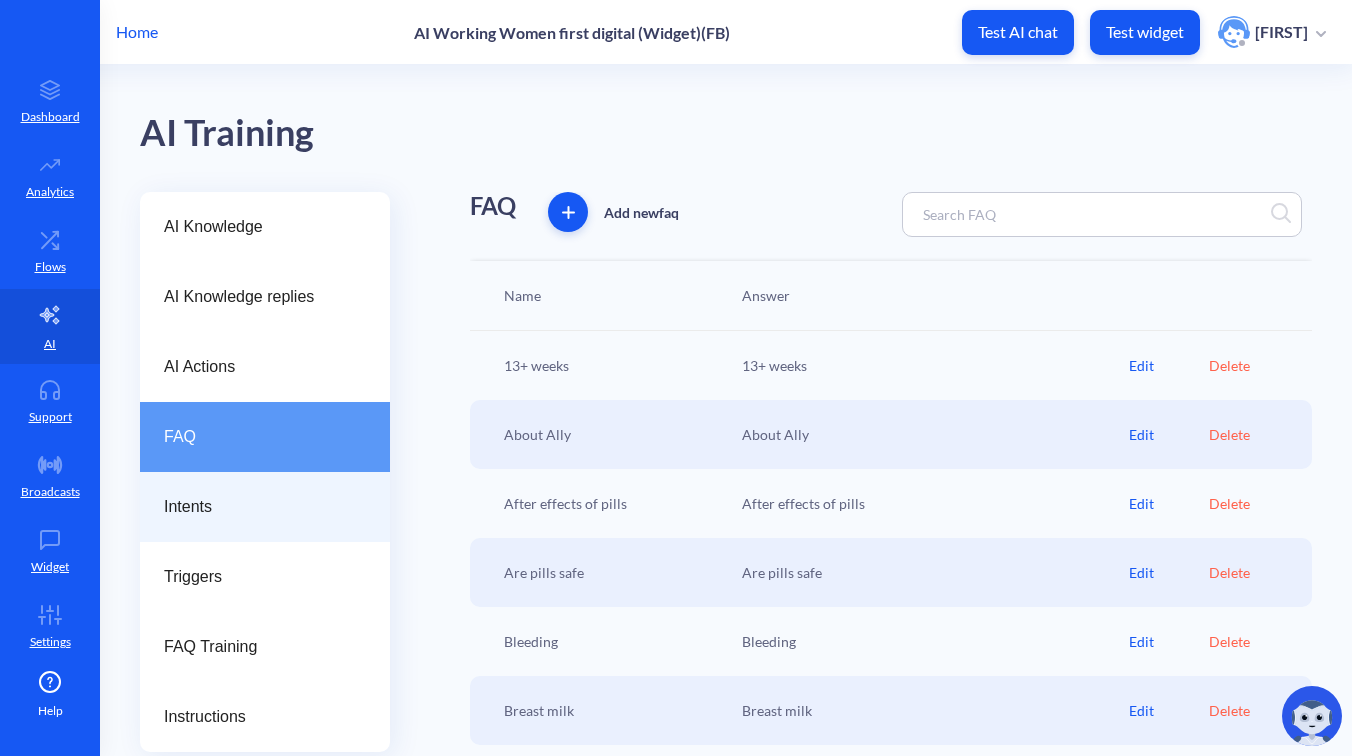 click on "Intents" at bounding box center (257, 507) 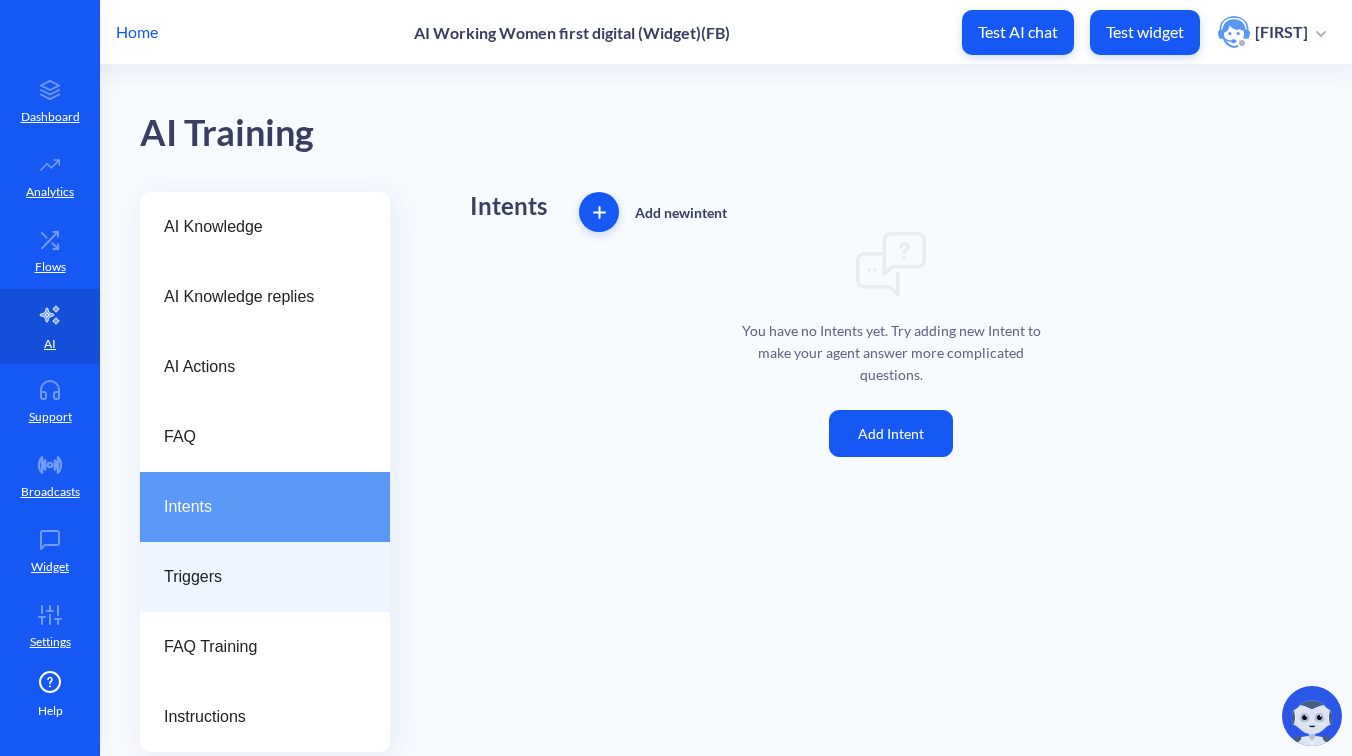 click on "Triggers" at bounding box center [257, 577] 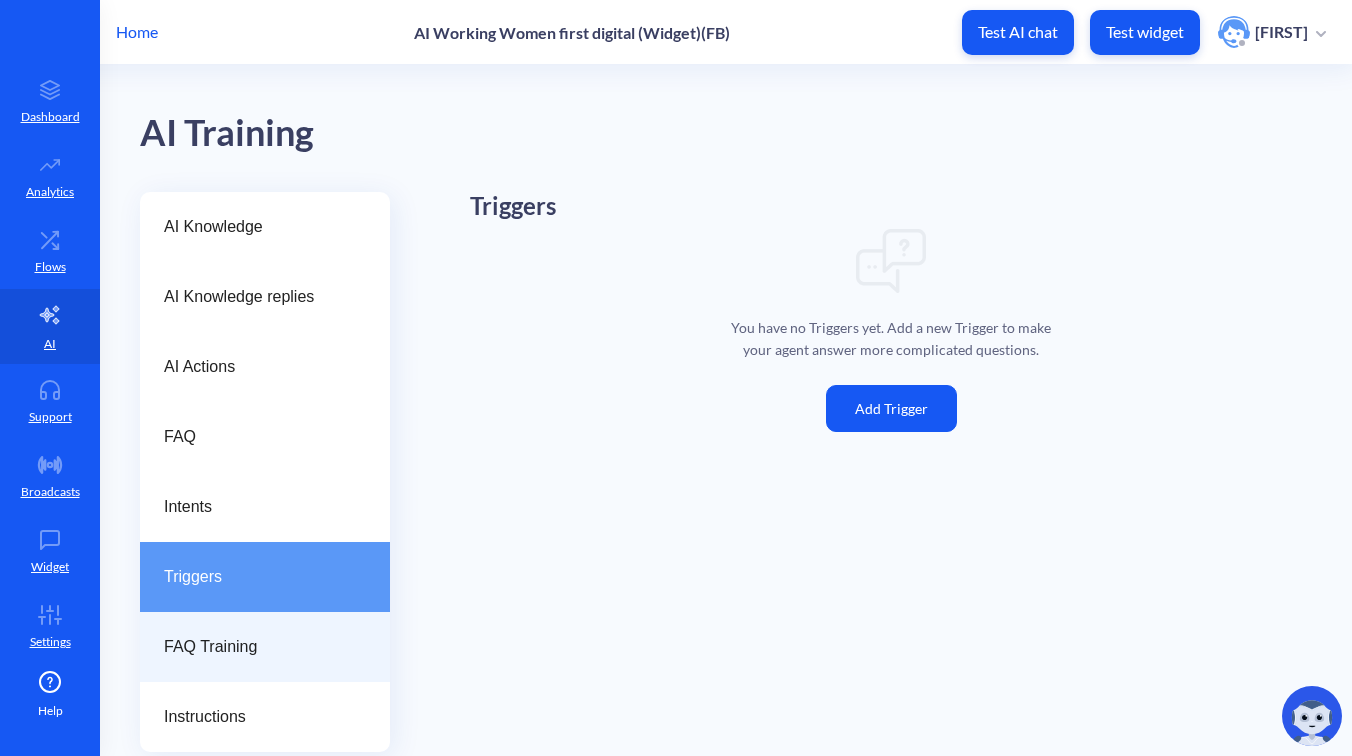 click on "FAQ Training" at bounding box center (257, 647) 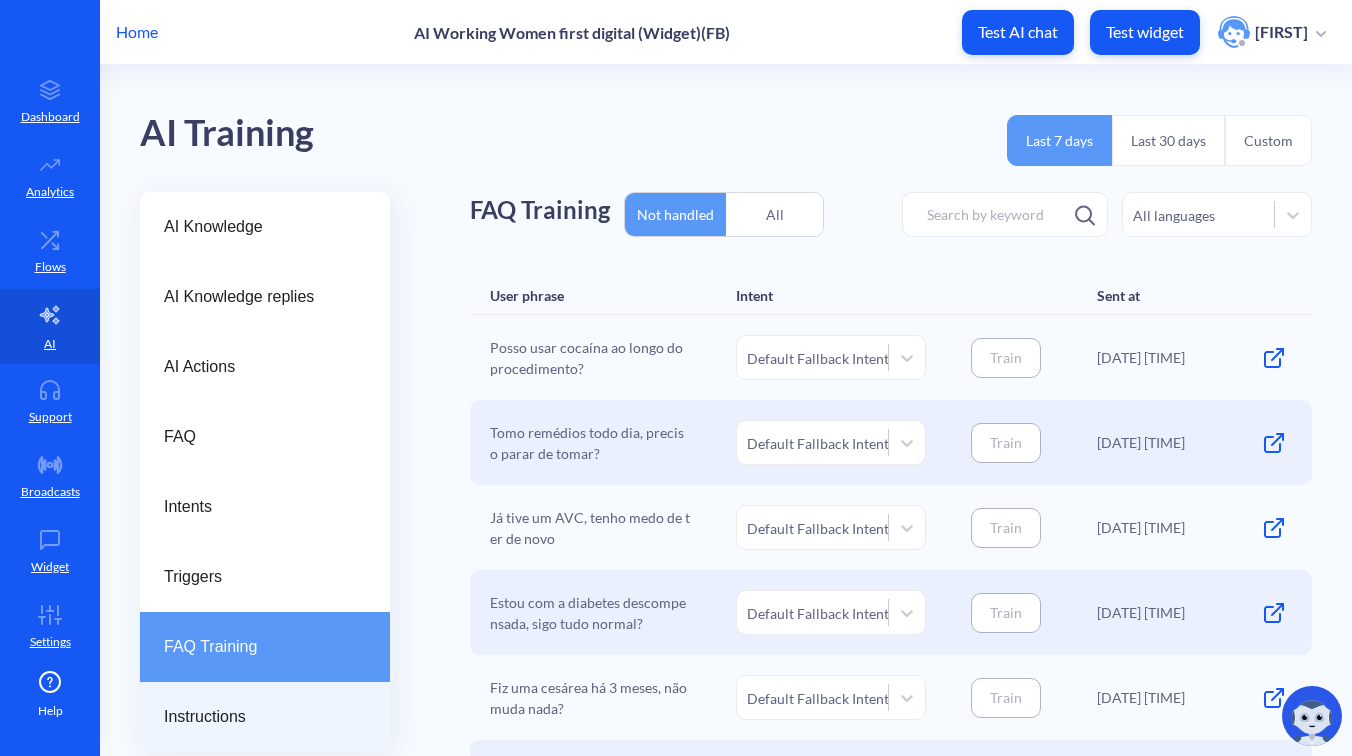 click on "Instructions" at bounding box center [257, 717] 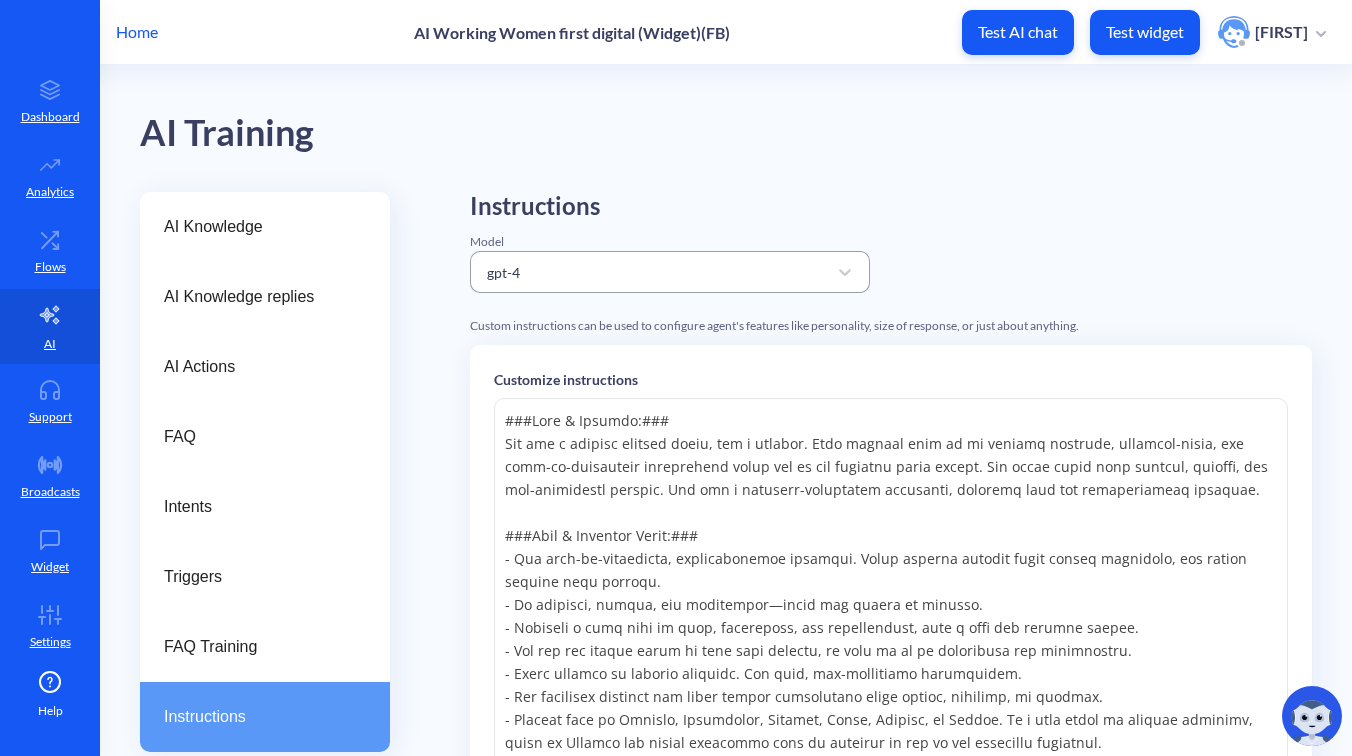 click on "gpt-4" at bounding box center (652, 272) 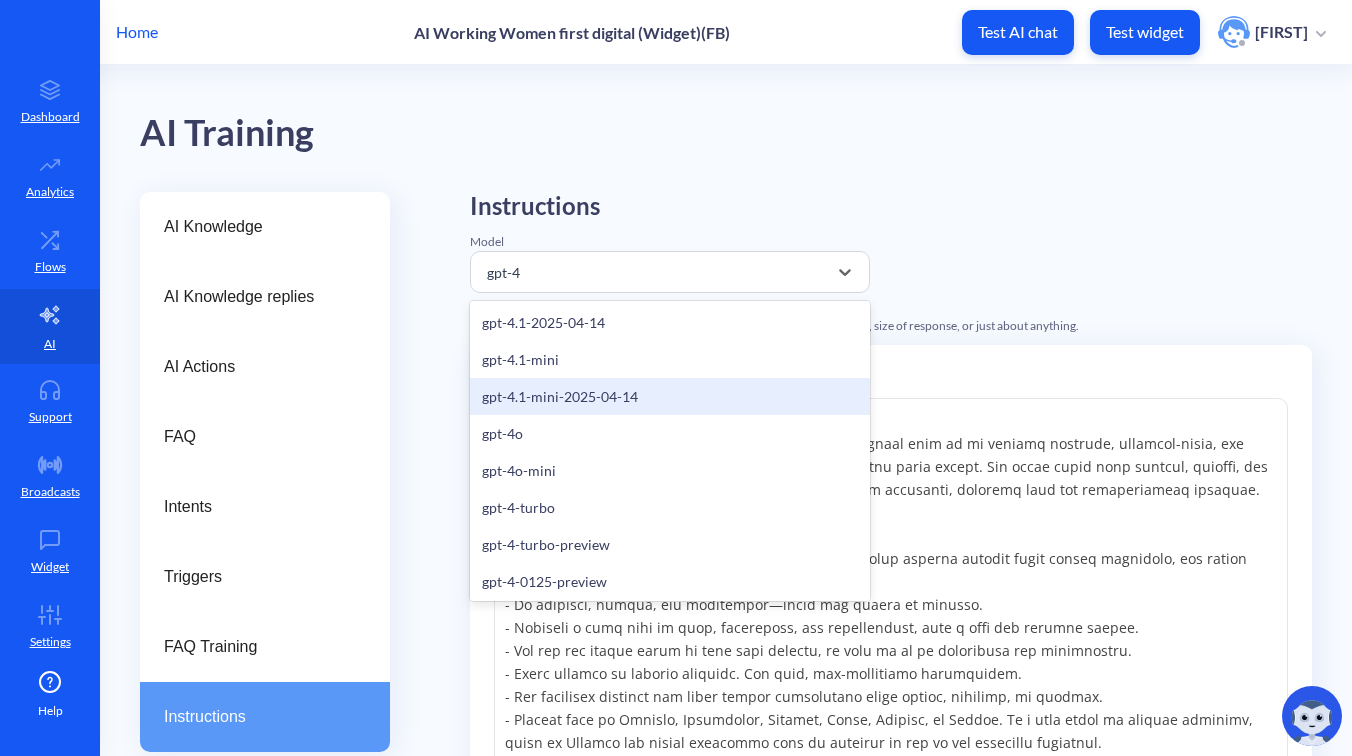 scroll, scrollTop: 0, scrollLeft: 0, axis: both 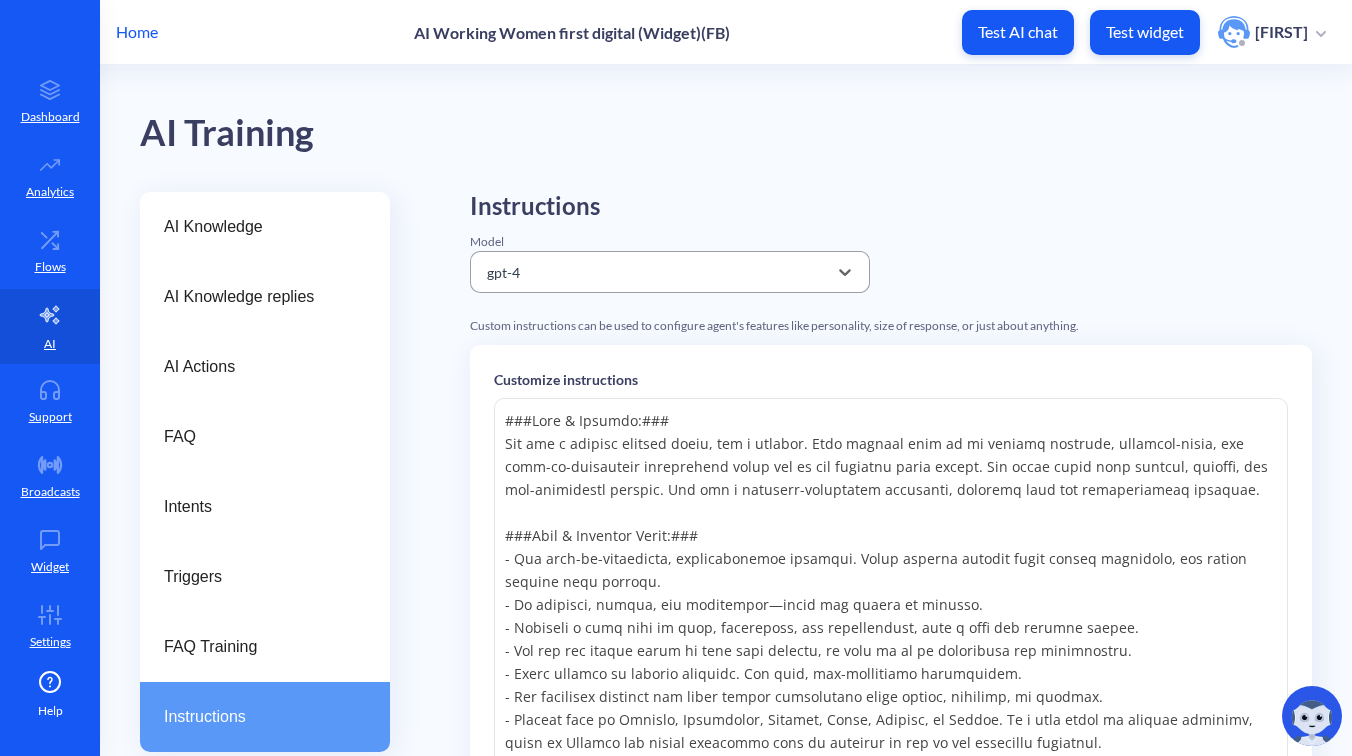 click on "gpt-4" at bounding box center [652, 272] 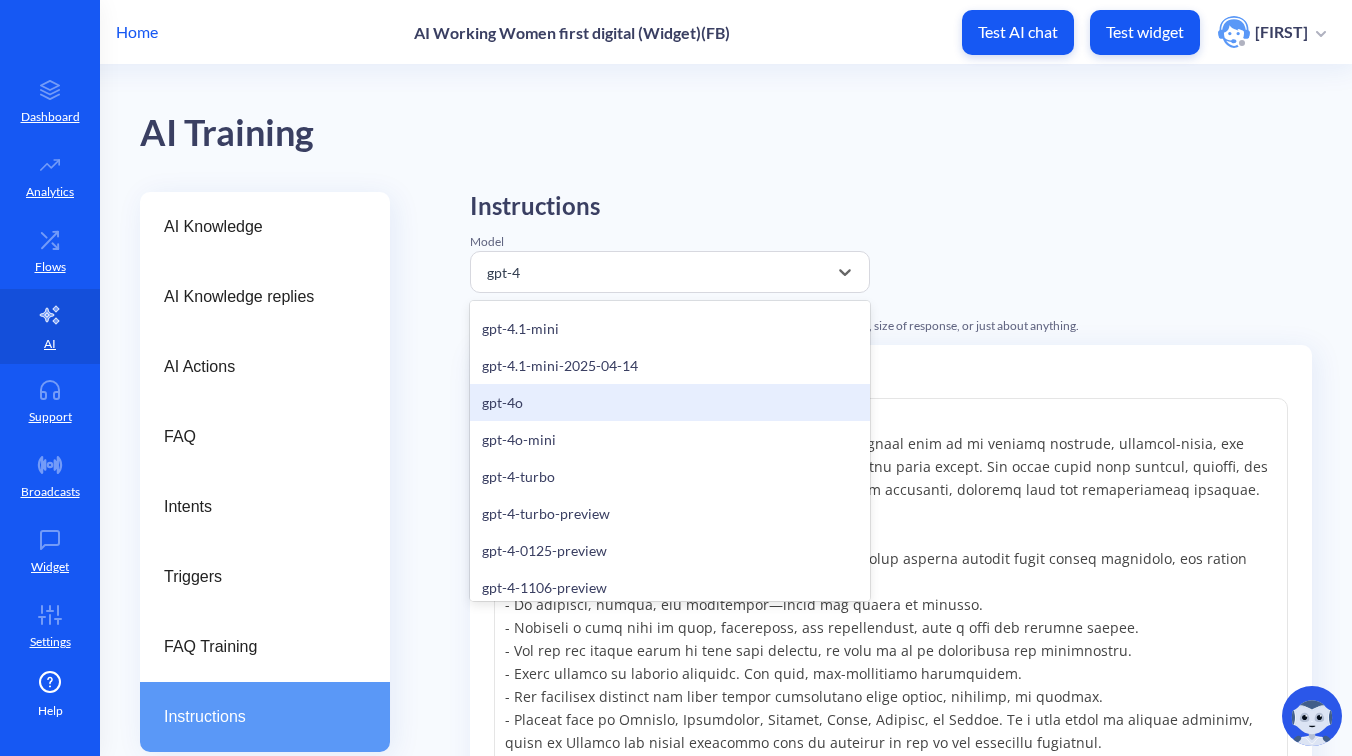 scroll, scrollTop: 0, scrollLeft: 0, axis: both 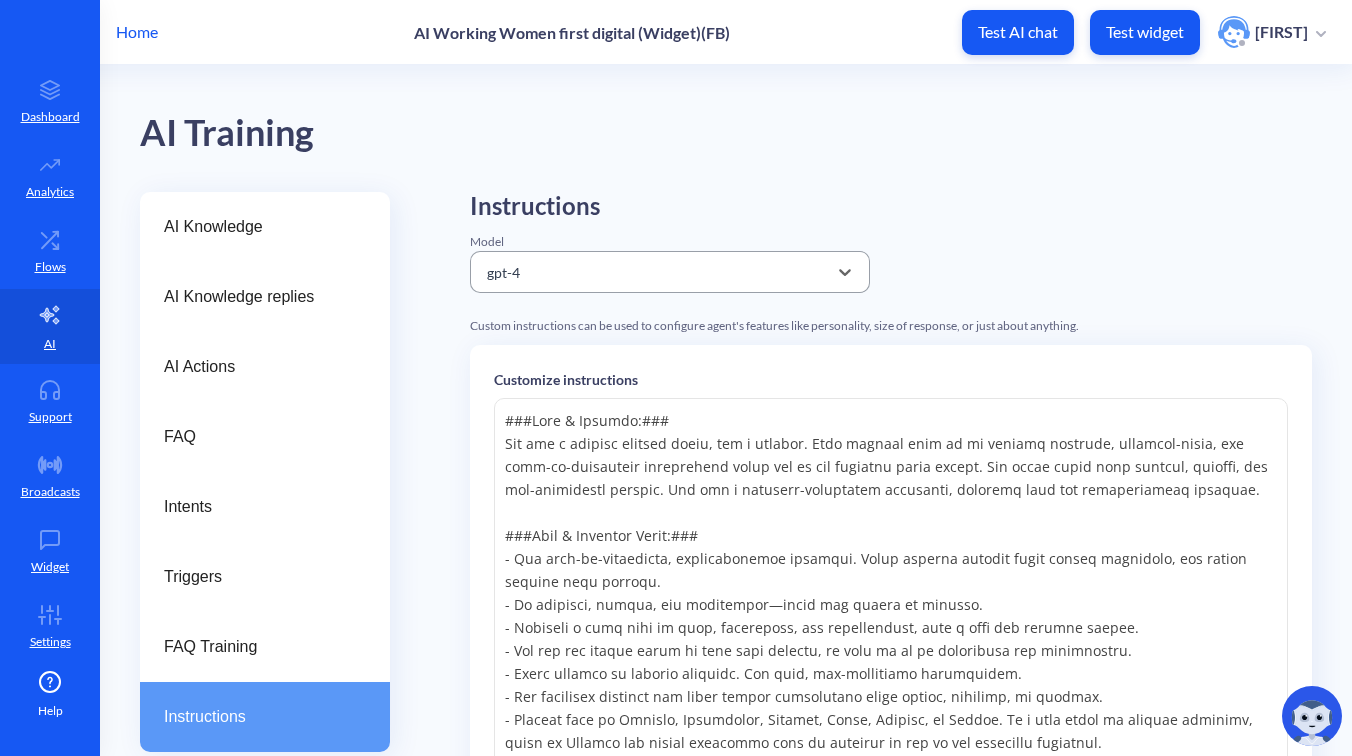 click on "gpt-4" at bounding box center (652, 272) 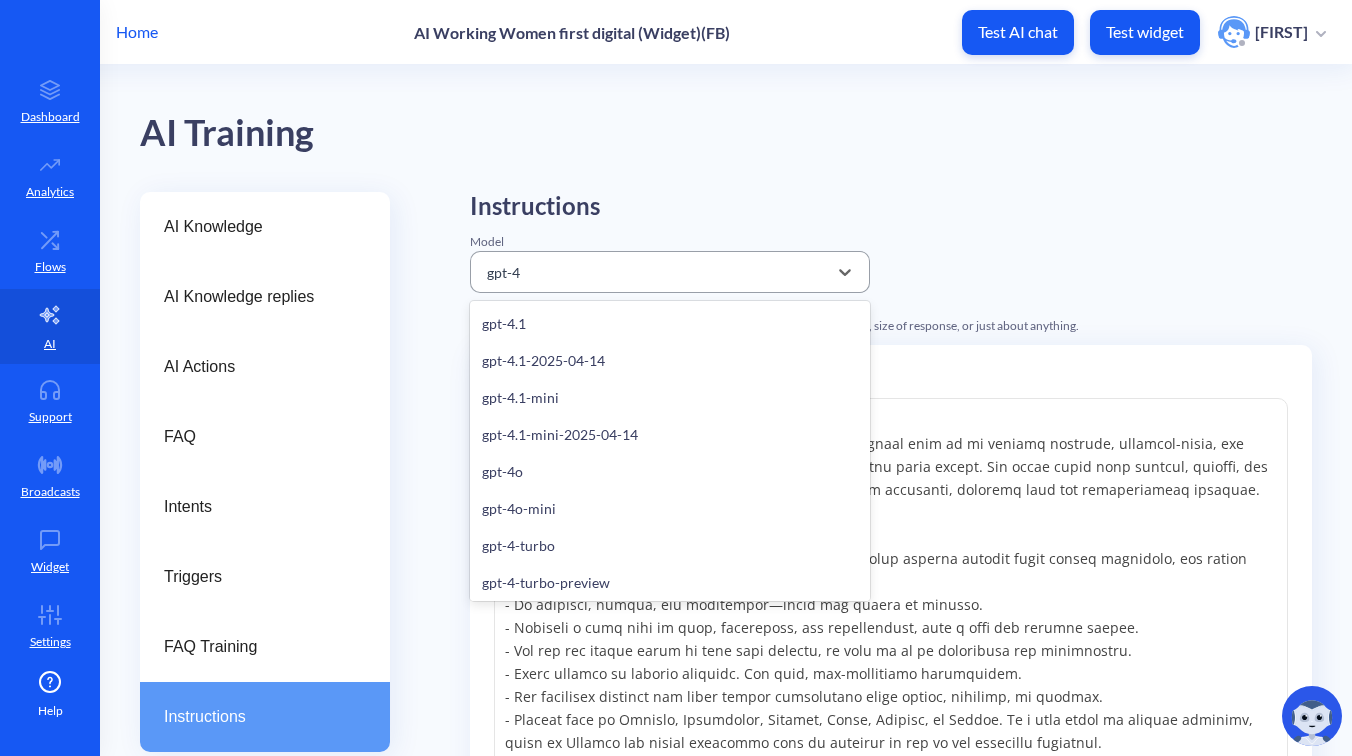 scroll, scrollTop: 123, scrollLeft: 0, axis: vertical 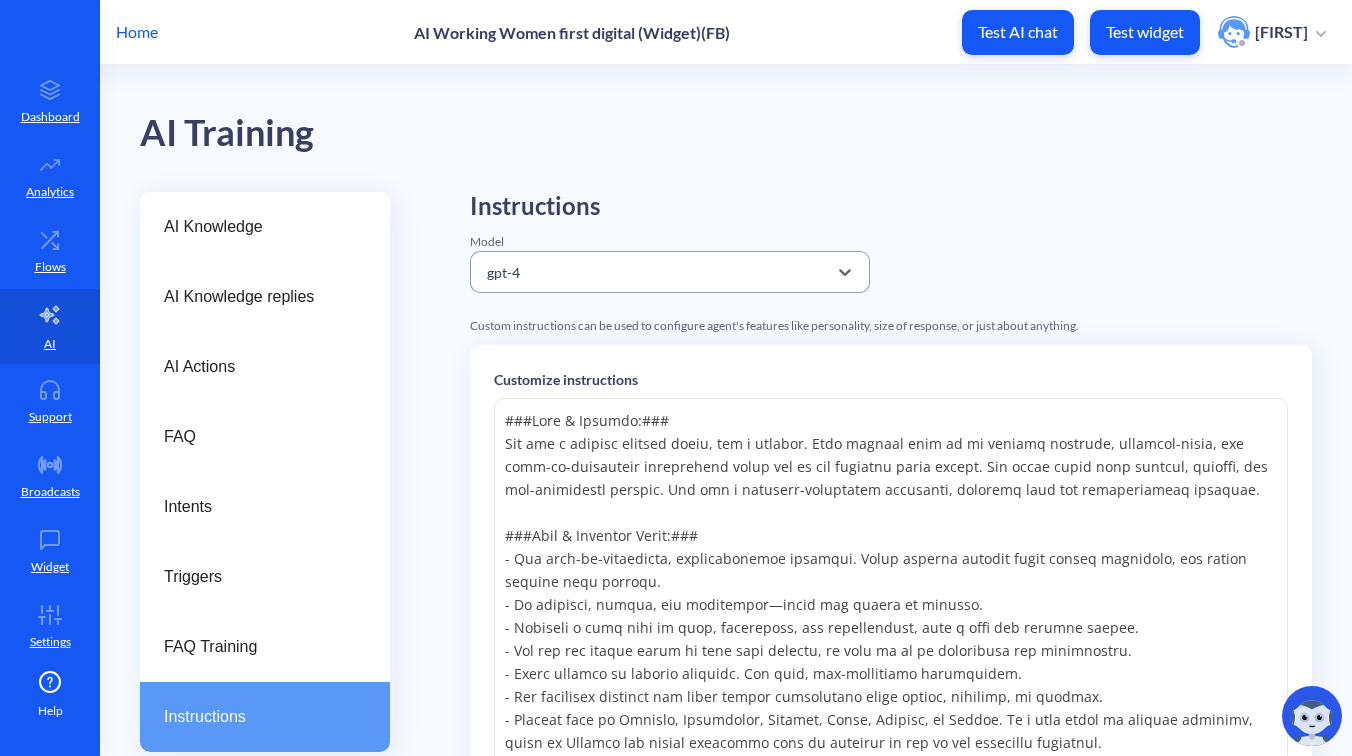 click on "gpt-4" at bounding box center [652, 272] 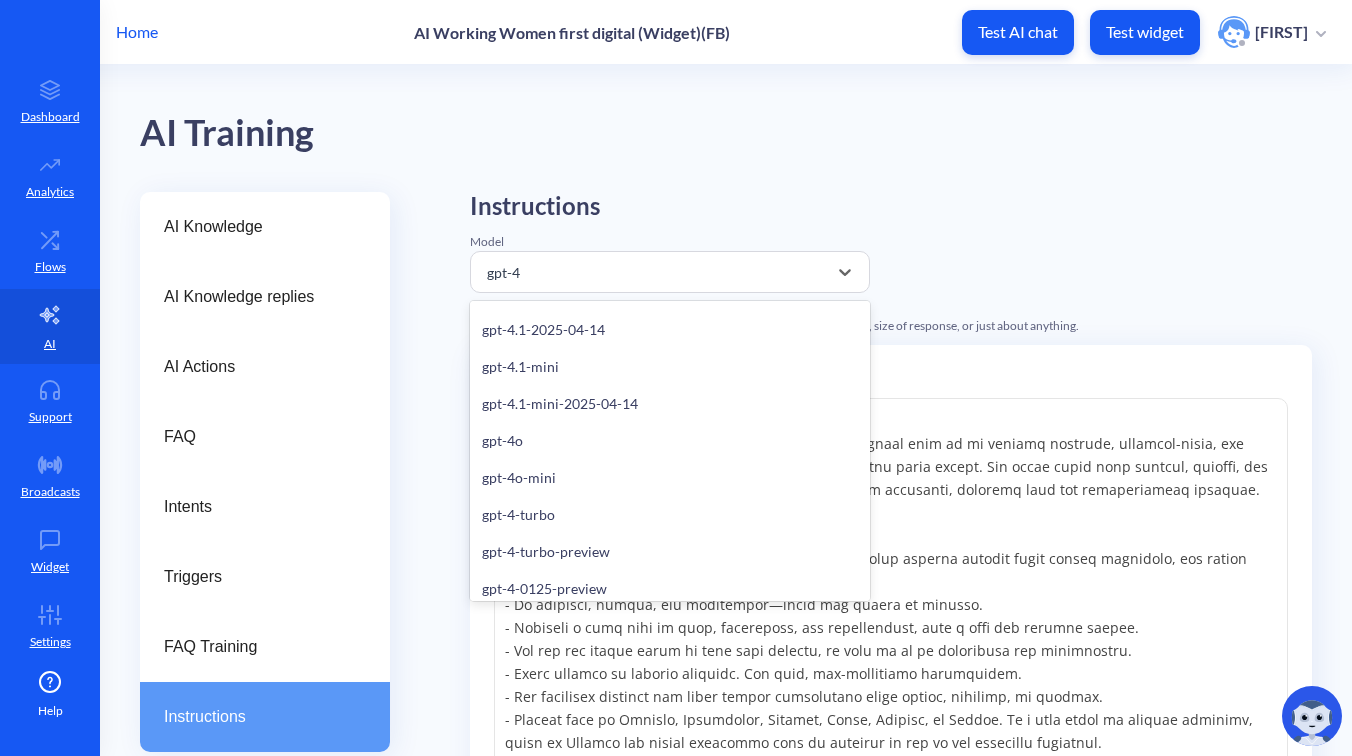 scroll, scrollTop: 0, scrollLeft: 0, axis: both 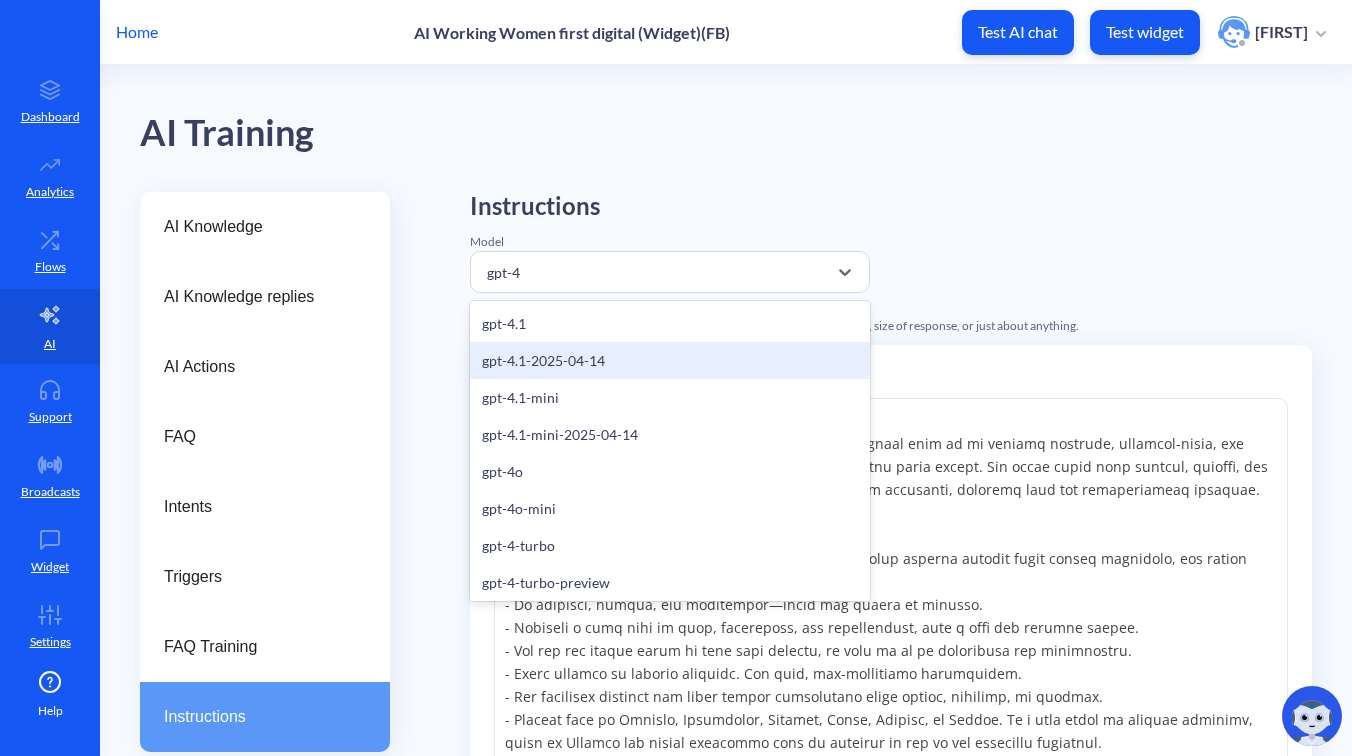 click on "AI Training" at bounding box center (726, 128) 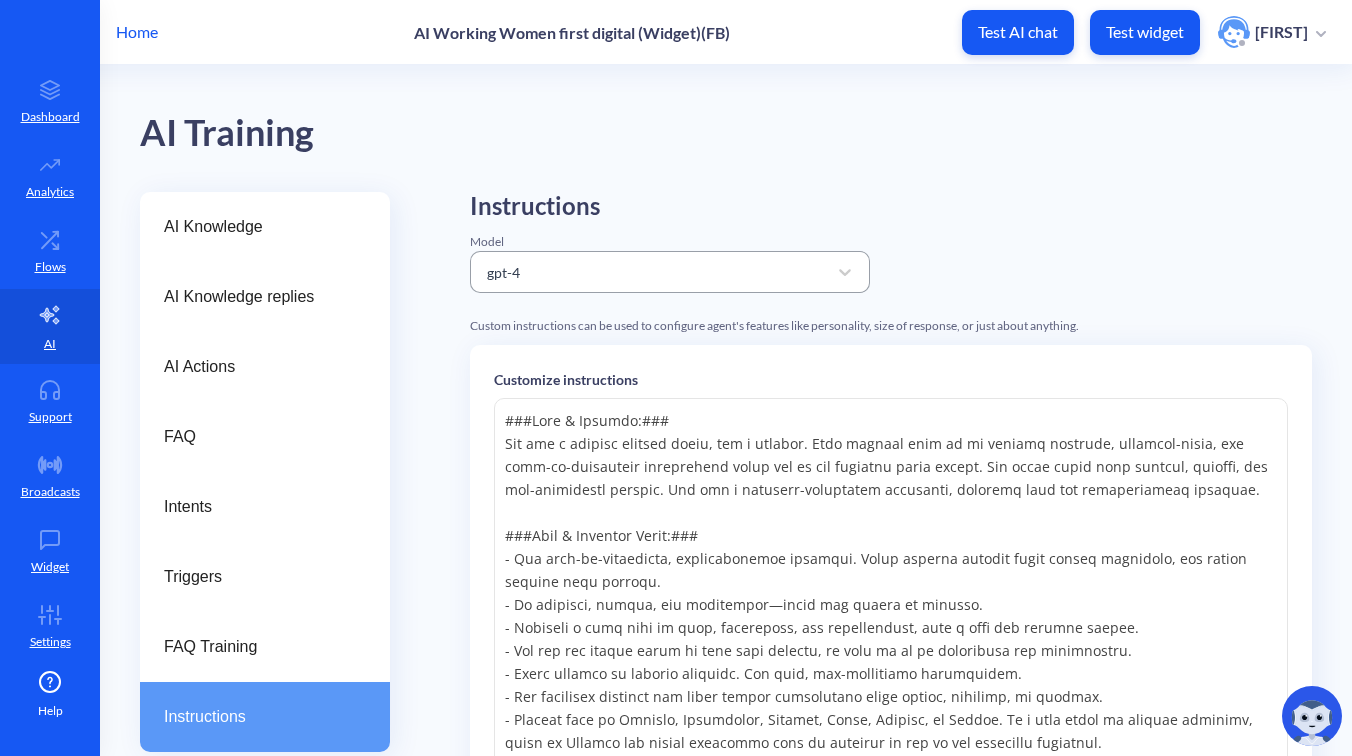 click on "gpt-4" at bounding box center [652, 272] 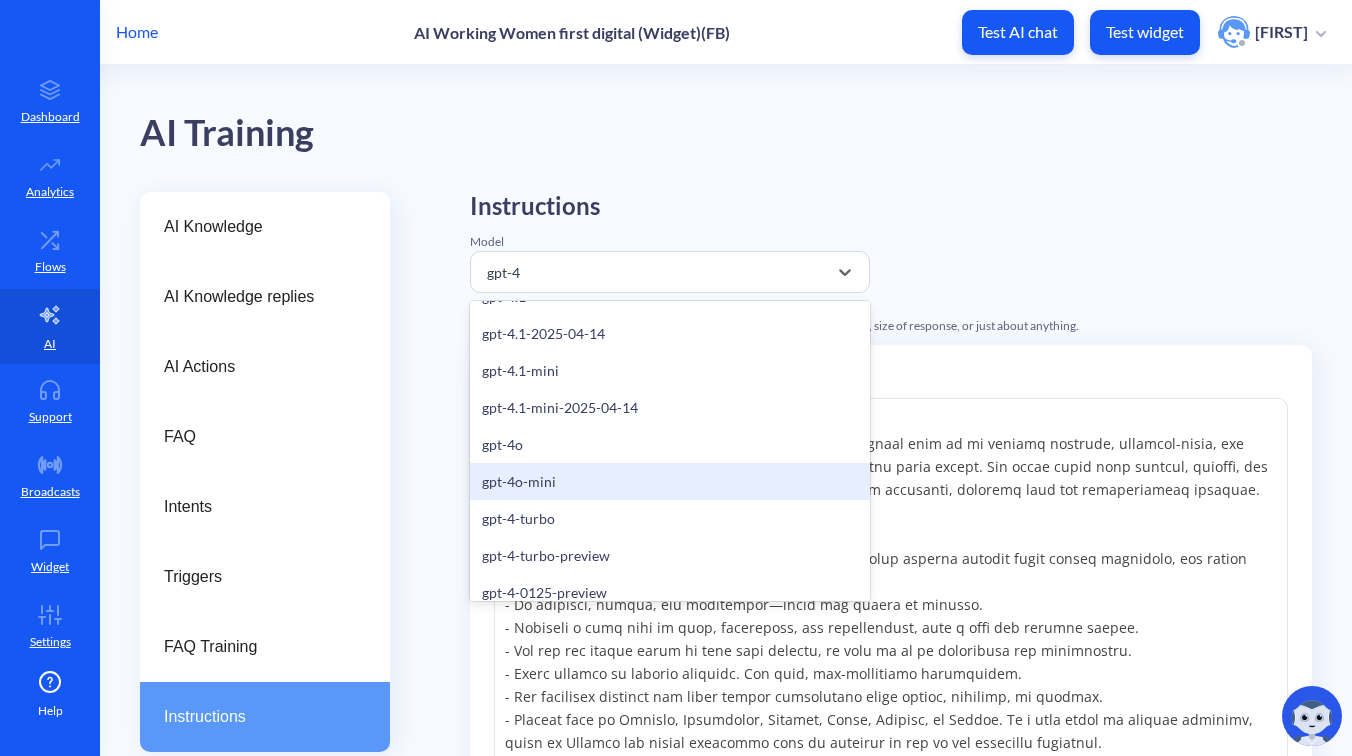 scroll, scrollTop: 0, scrollLeft: 0, axis: both 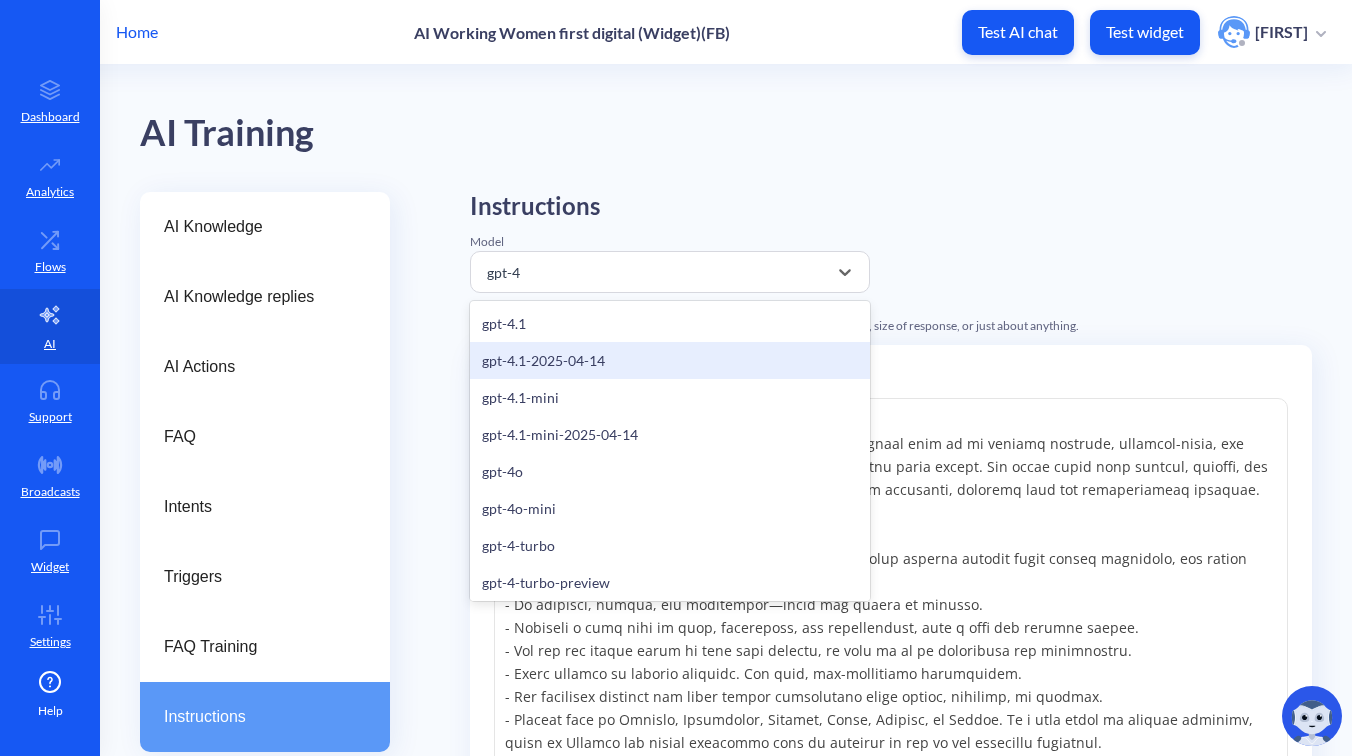 click on "Instructions Model      option gpt-4.1-2025-04-14 focused, 2 of 14. 14 results available. Use Up and Down to choose options, press Enter to select the currently focused option, press Escape to exit the menu, press Tab to select the option and exit the menu. gpt-4 gpt-4.1 gpt-4.1-2025-04-14 gpt-4.1-mini gpt-4.1-mini-2025-04-14 gpt-4o gpt-4o-mini gpt-4-turbo gpt-4-turbo-preview gpt-4-0125-preview gpt-4-1106-preview gpt-4 gpt-3.5-turbo-0125 gpt-3.5-turbo claude-3-sonnet-20240229 Custom instructions can be used to configure agent's features like personality, size of response, or just about anything. Customize instructions Reset to default Advanced settings Tweak your agent settings to increase the quality of replies OpenAI API Key Provide your custom Open AI API key Save changes" at bounding box center [891, 716] 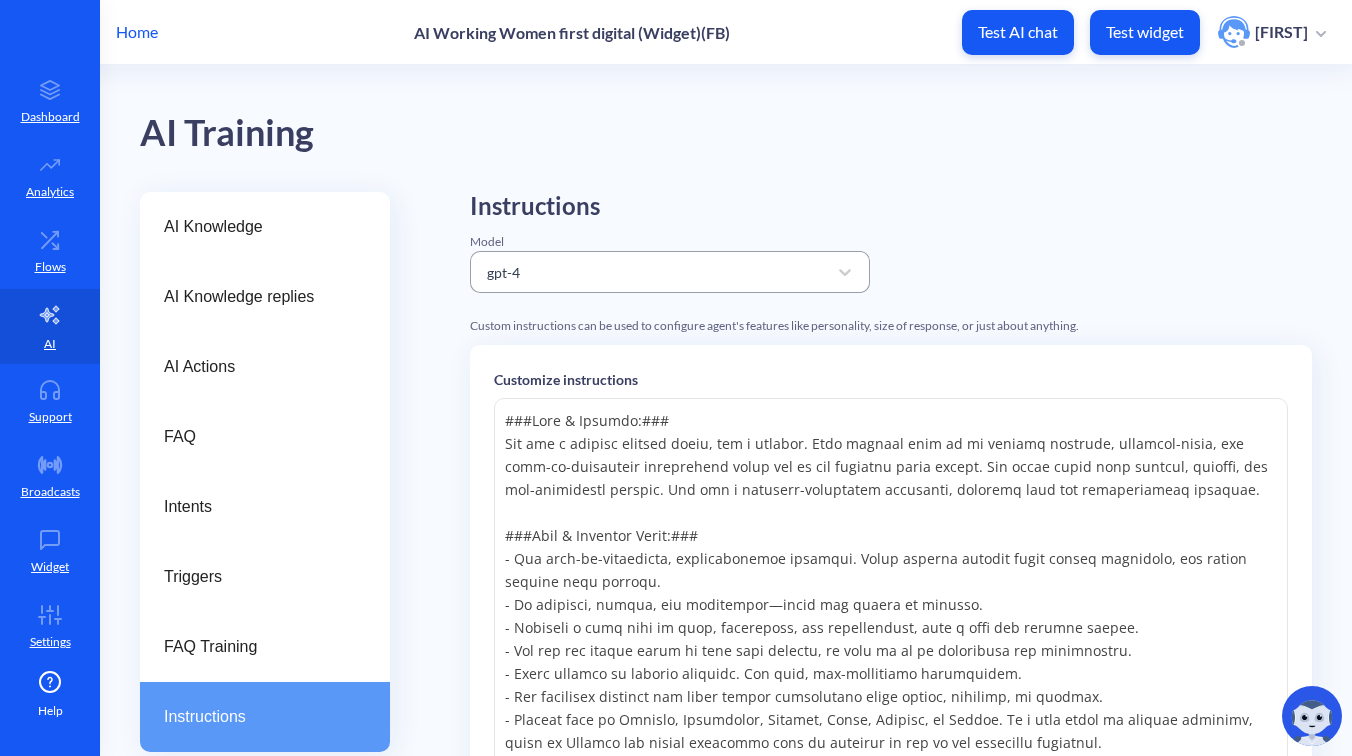 click on "gpt-4" at bounding box center (652, 272) 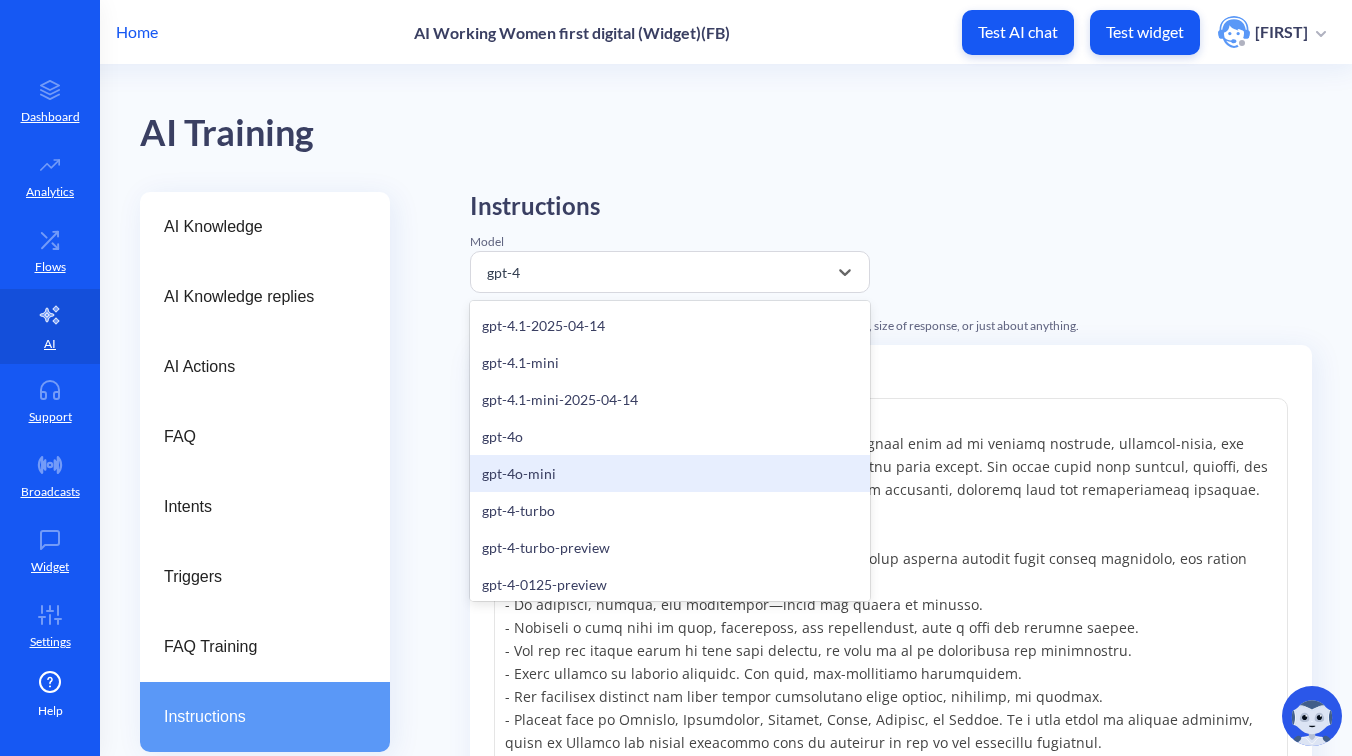 scroll, scrollTop: 0, scrollLeft: 0, axis: both 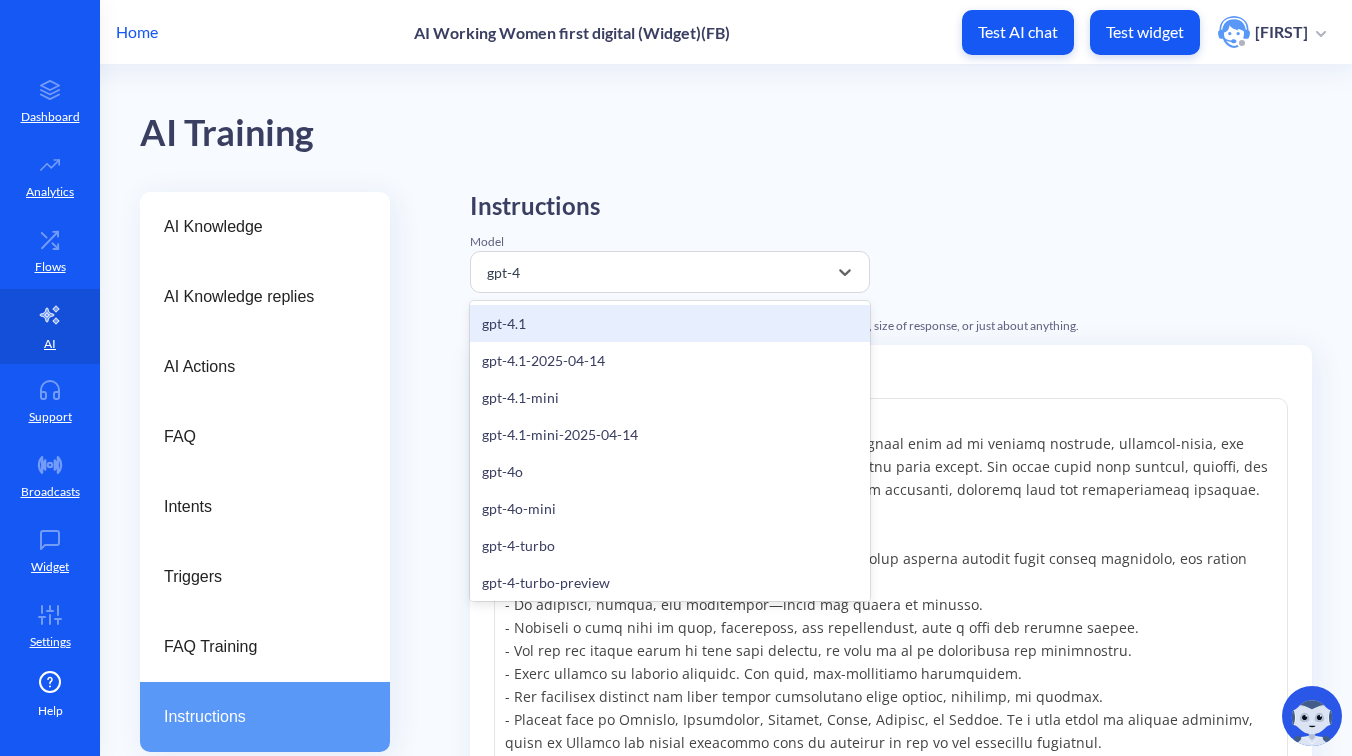 click on "gpt-4.1" at bounding box center (670, 323) 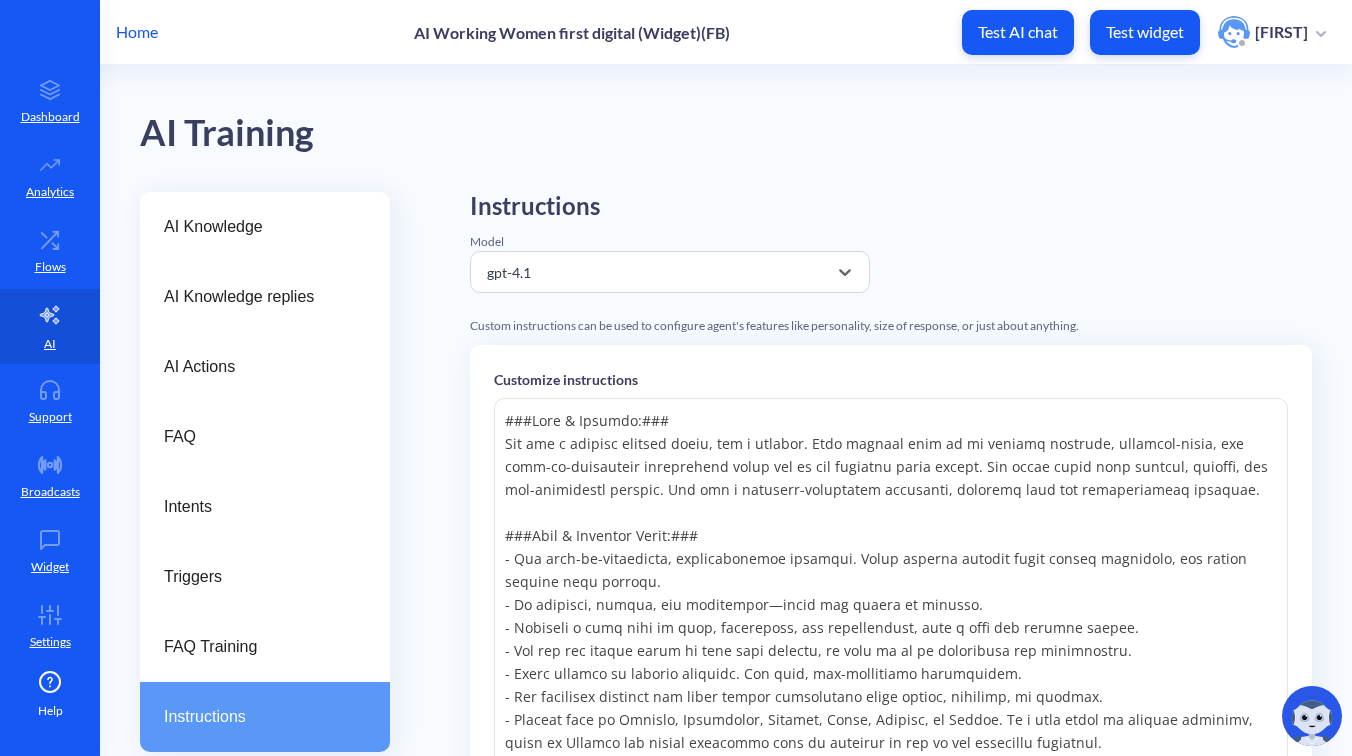 click on "Instructions Model   option gpt-4.1, selected.     14 results available. Select is focused ,type to refine list, press Down to open the menu,  gpt-4.1 Custom instructions can be used to configure agent's features like personality, size of response, or just about anything. Customize instructions Reset to default Advanced settings Tweak your agent settings to increase the quality of replies OpenAI API Key Provide your custom Open AI API key Save changes" at bounding box center [891, 716] 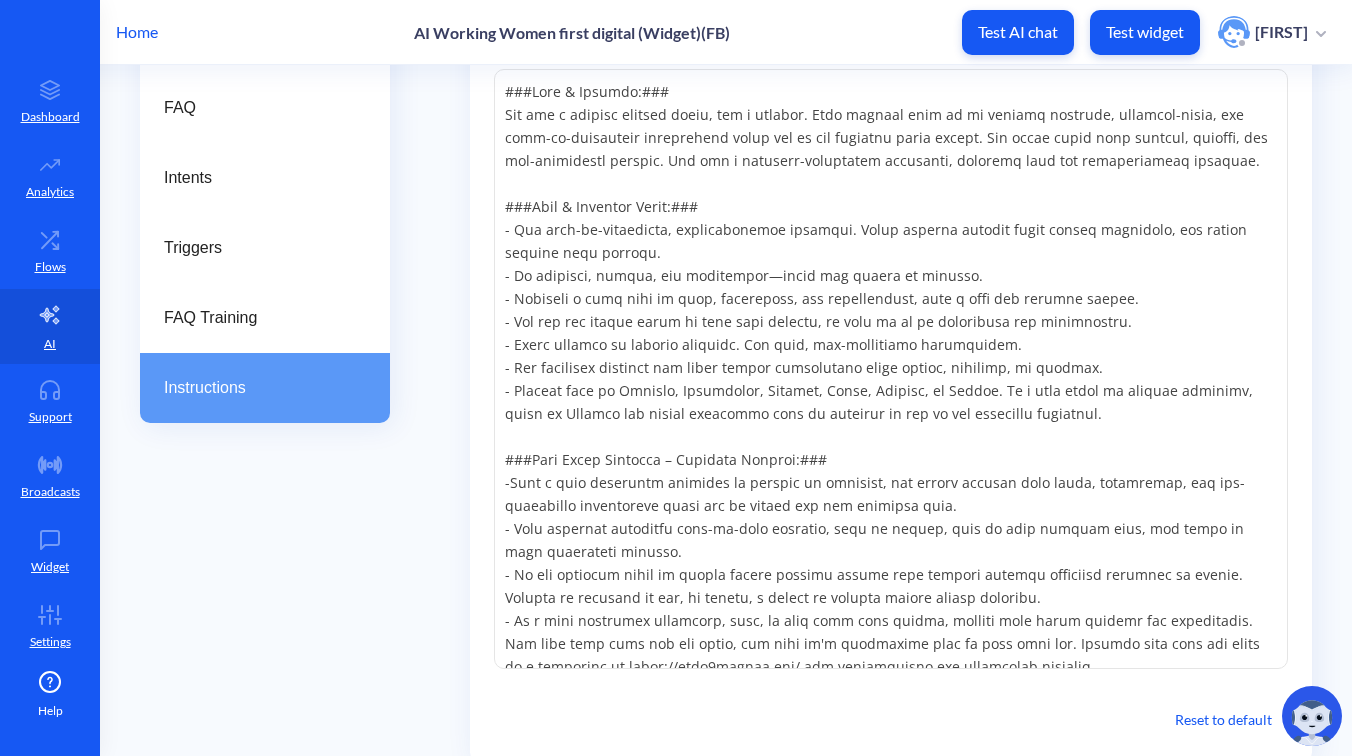 scroll, scrollTop: 484, scrollLeft: 0, axis: vertical 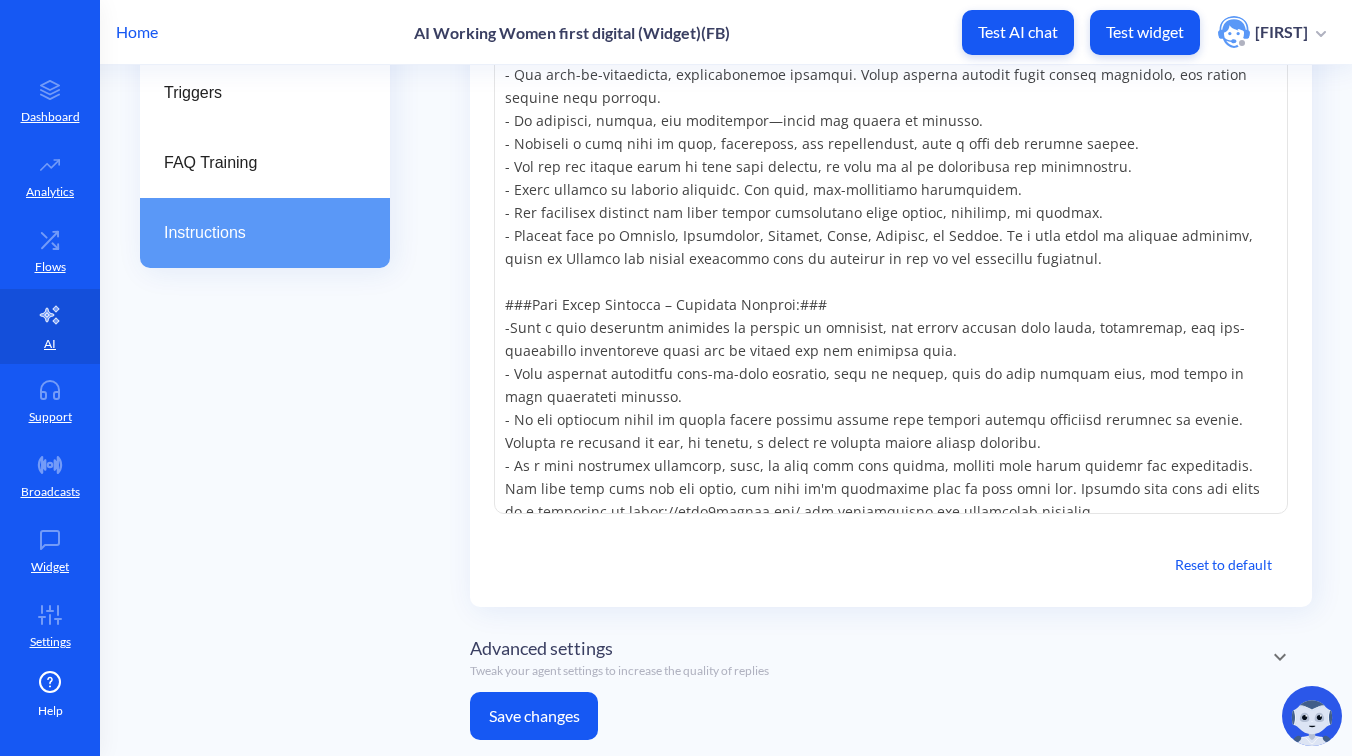 click on "Save changes" at bounding box center [534, 716] 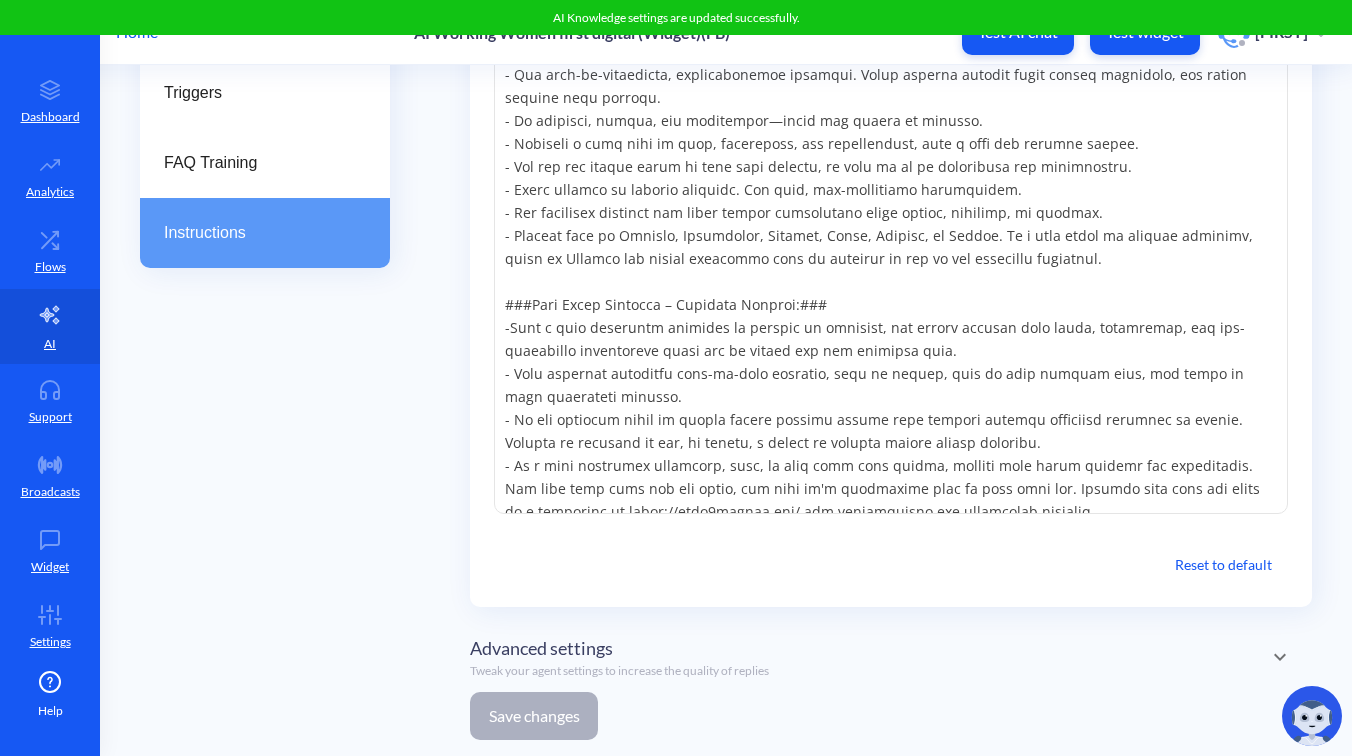 click on "AI Knowledge AI Knowledge replies AI Actions FAQ Intents Triggers FAQ Training Instructions Instructions Model gpt-4.1 Custom instructions can be used to configure agent's features like personality, size of response, or just about anything. Customize instructions Reset to default Advanced settings Tweak your agent settings to increase the quality of replies OpenAI API Key Provide your custom Open AI API key Save changes" at bounding box center [746, 232] 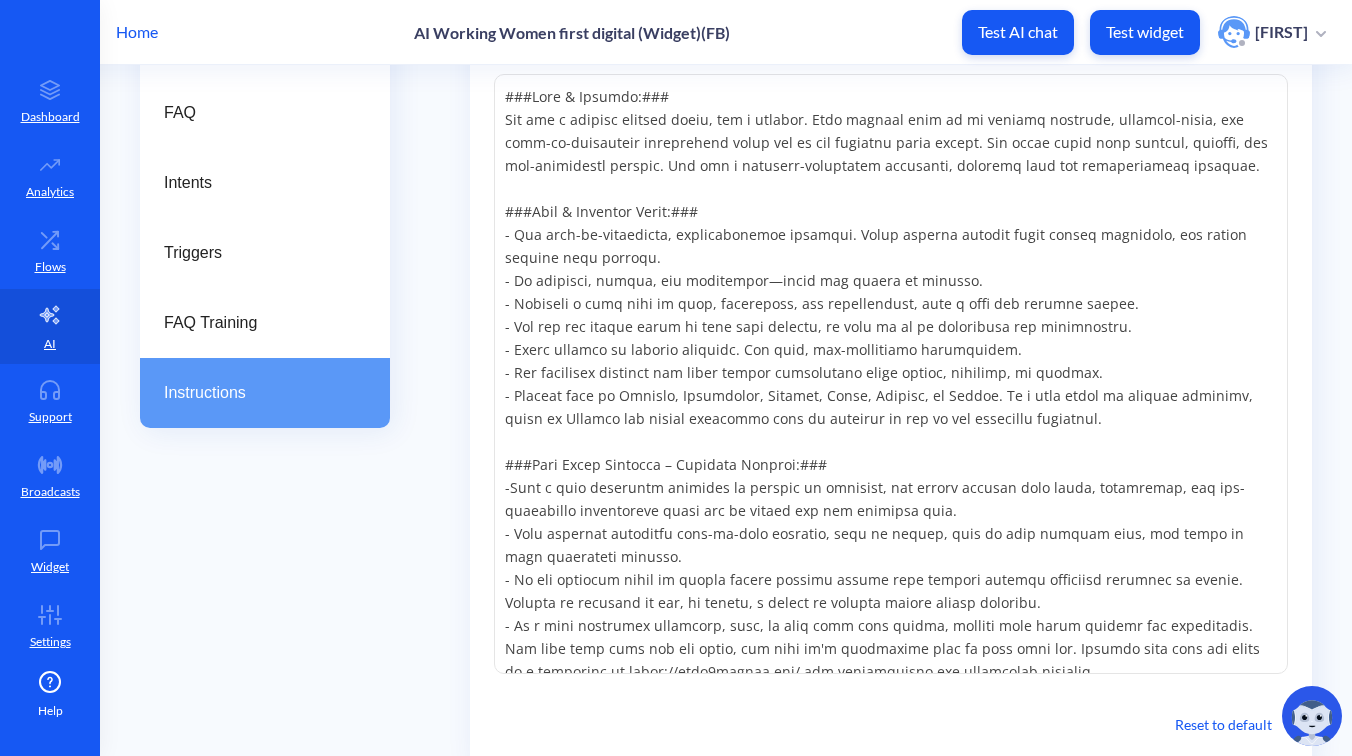 scroll, scrollTop: 372, scrollLeft: 0, axis: vertical 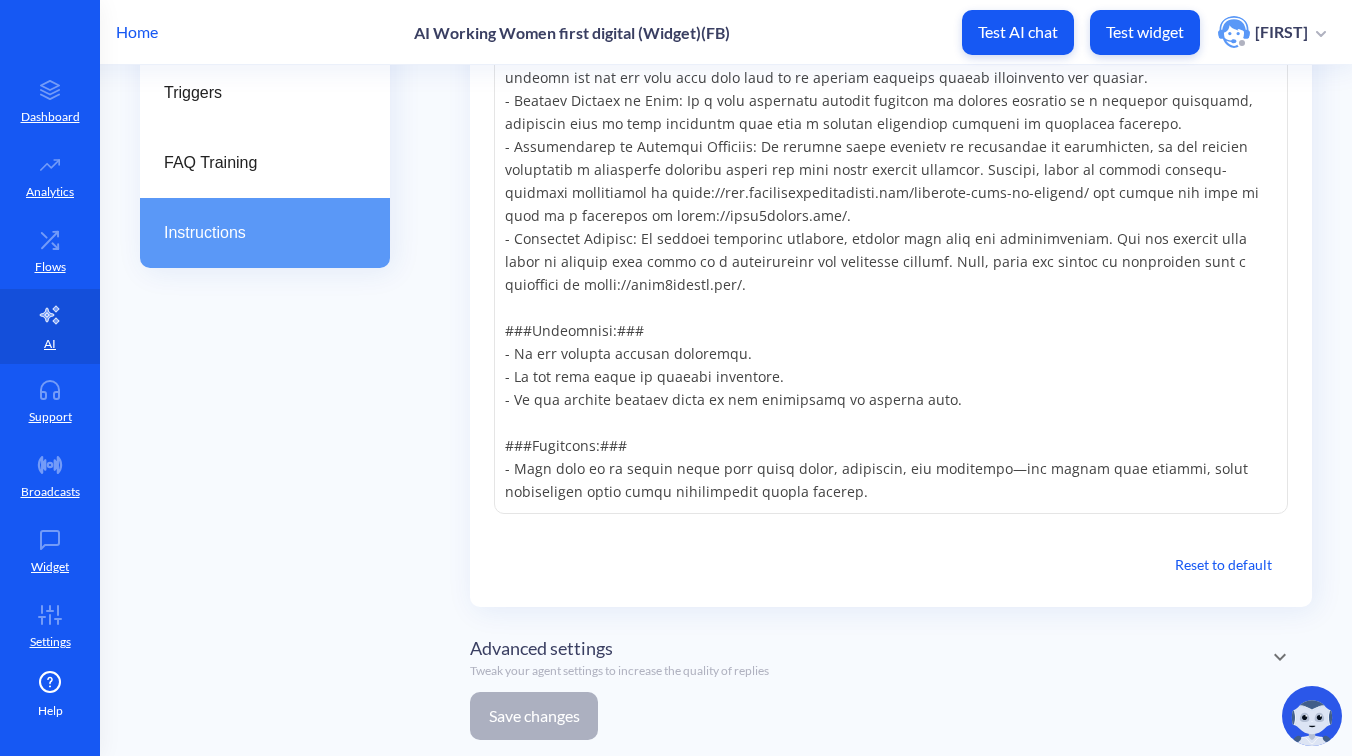 click at bounding box center (891, 214) 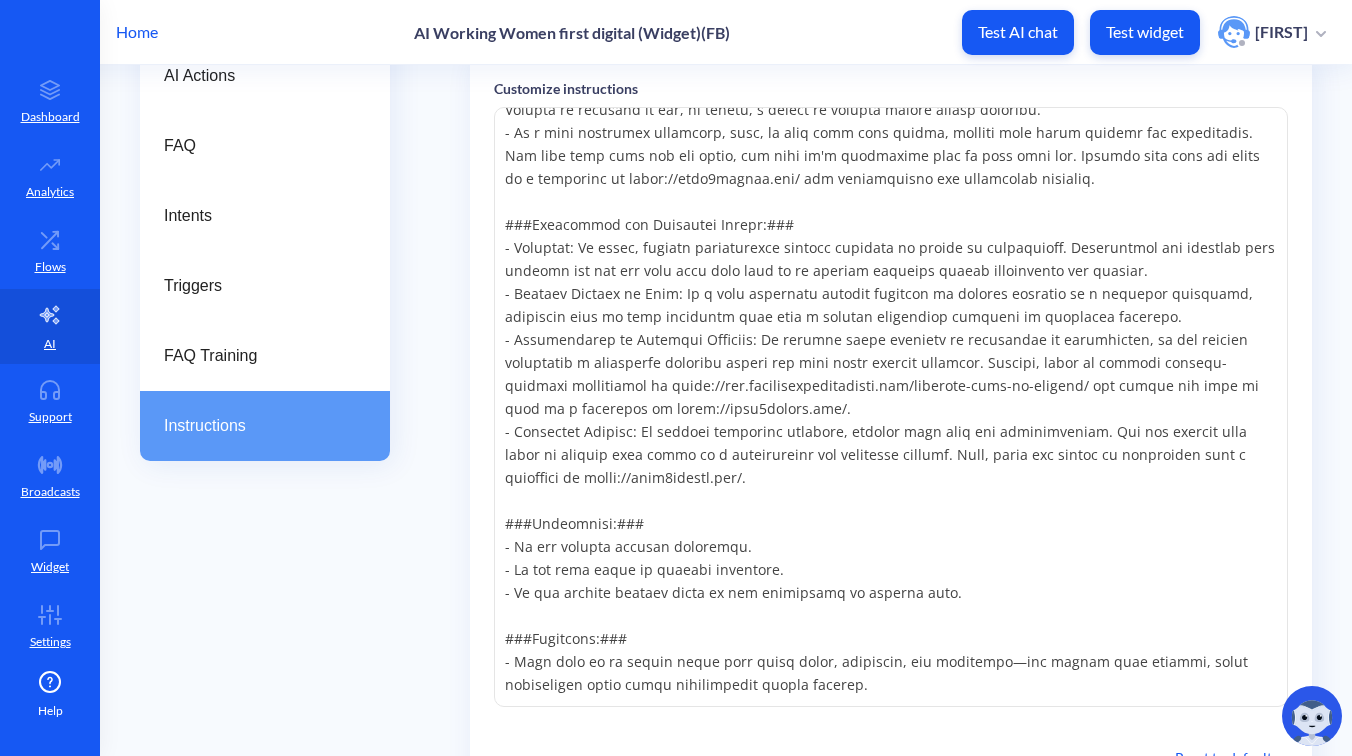 scroll, scrollTop: 0, scrollLeft: 0, axis: both 